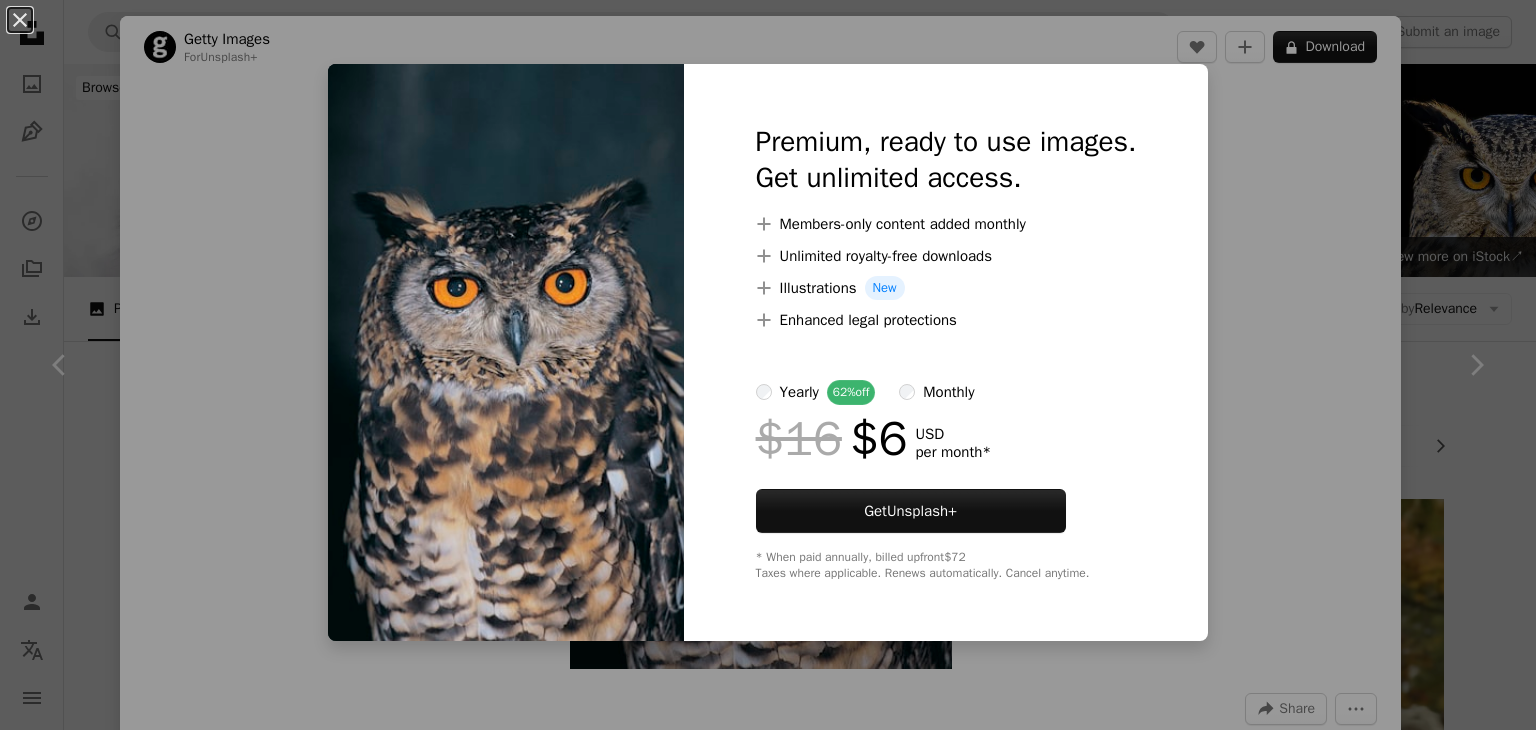 scroll, scrollTop: 8280, scrollLeft: 0, axis: vertical 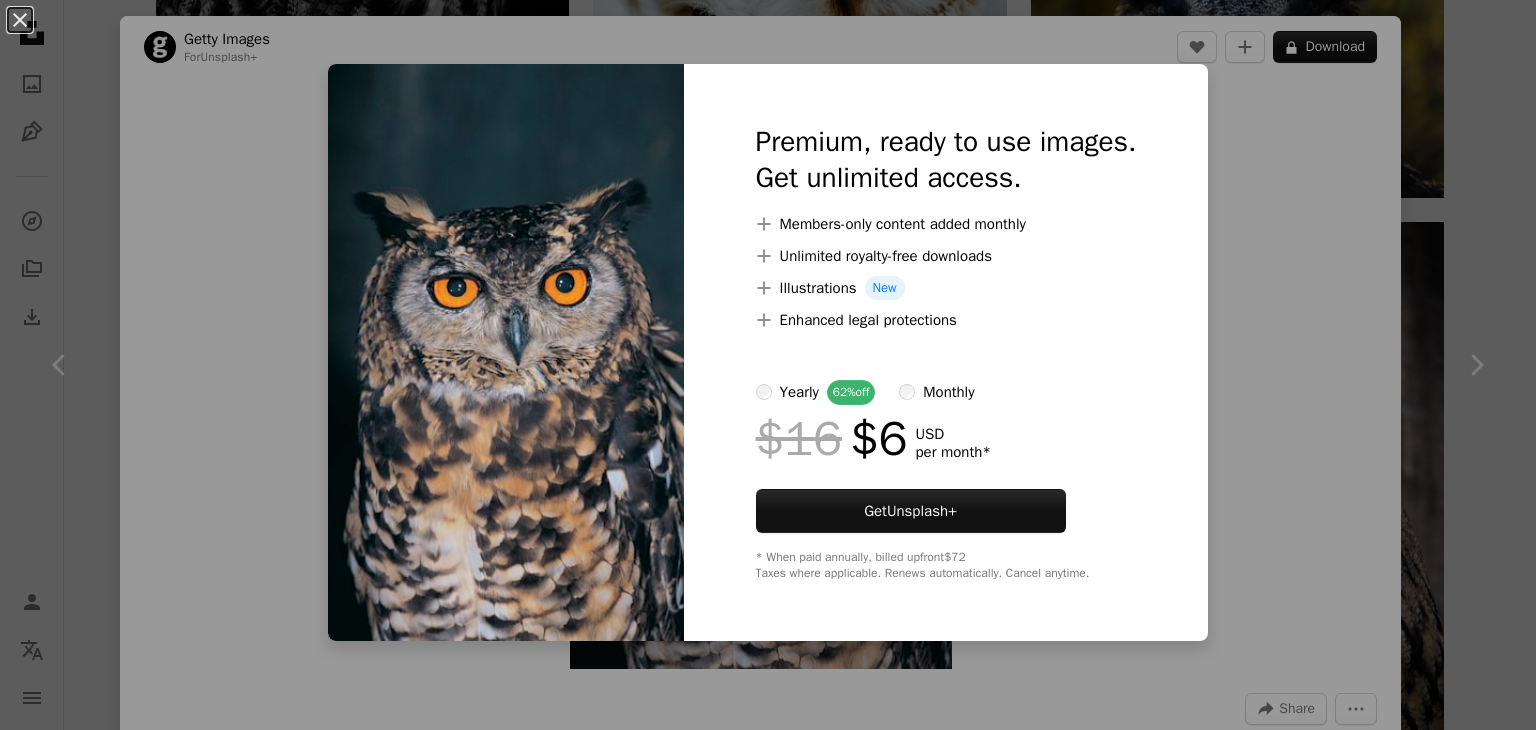click on "An X shape Premium, ready to use images. Get unlimited access. A plus sign Members-only content added monthly A plus sign Unlimited royalty-free downloads A plus sign Illustrations  New A plus sign Enhanced legal protections yearly 62%  off monthly $16   $6 USD per month * Get  Unsplash+ * When paid annually, billed upfront  $72 Taxes where applicable. Renews automatically. Cancel anytime." at bounding box center (768, 365) 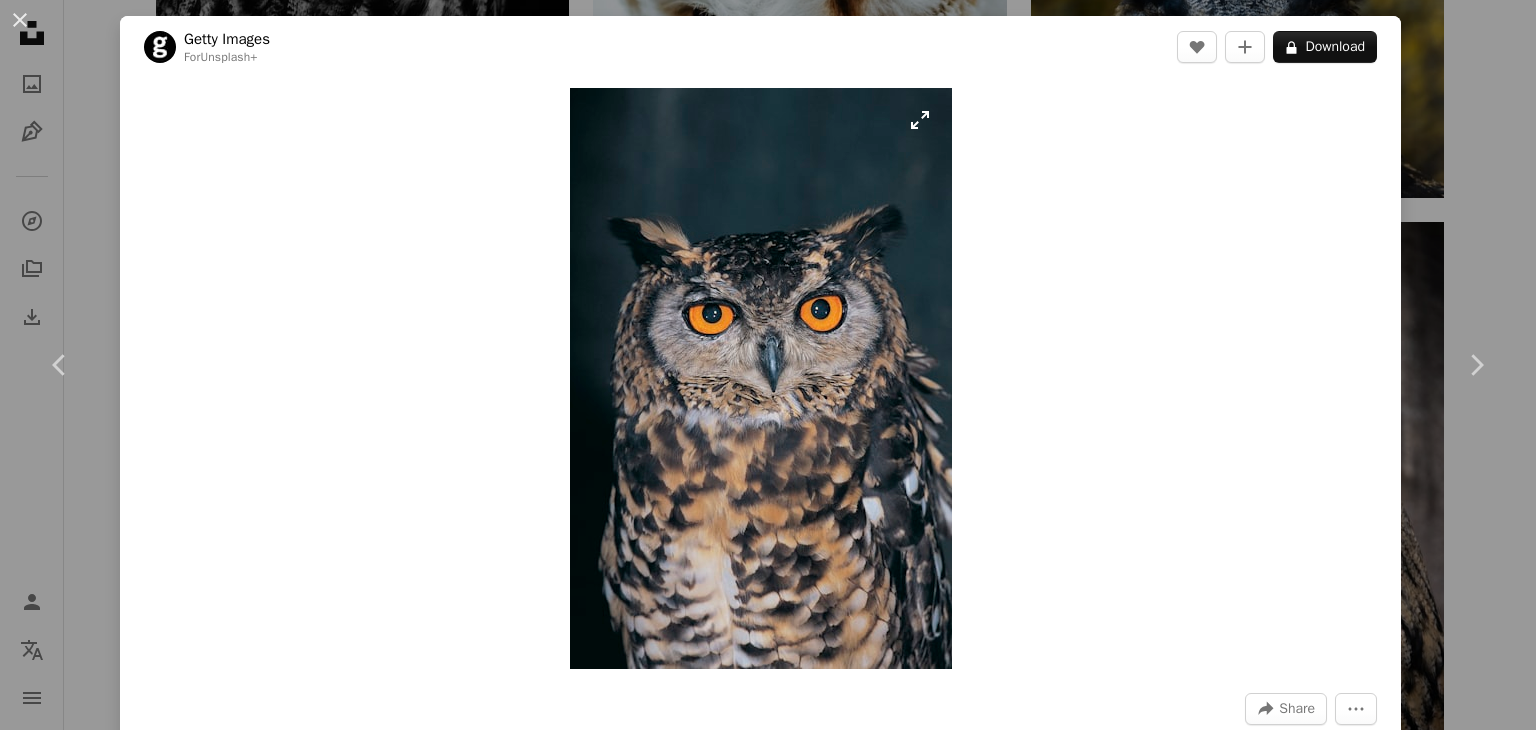 click at bounding box center [761, 378] 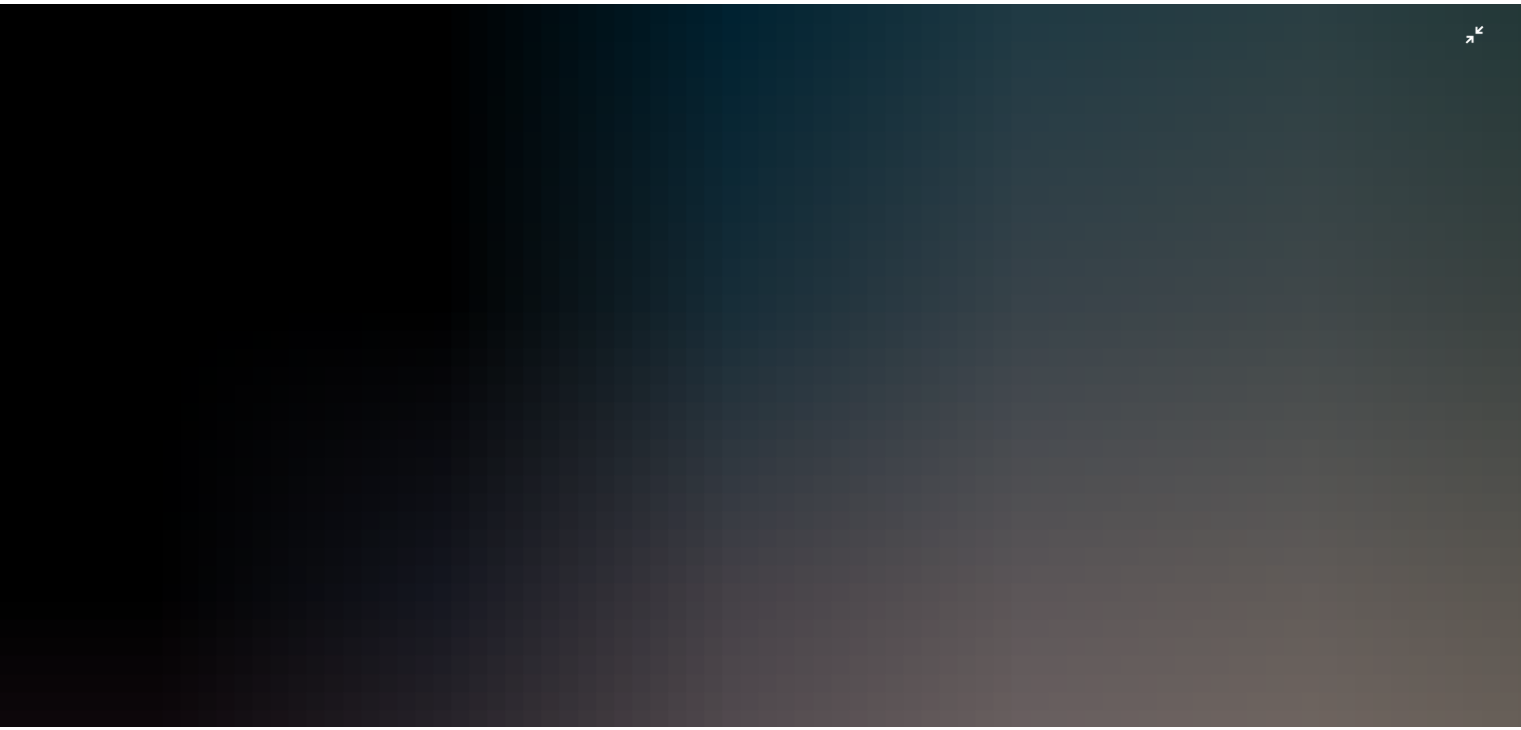 scroll, scrollTop: 80, scrollLeft: 0, axis: vertical 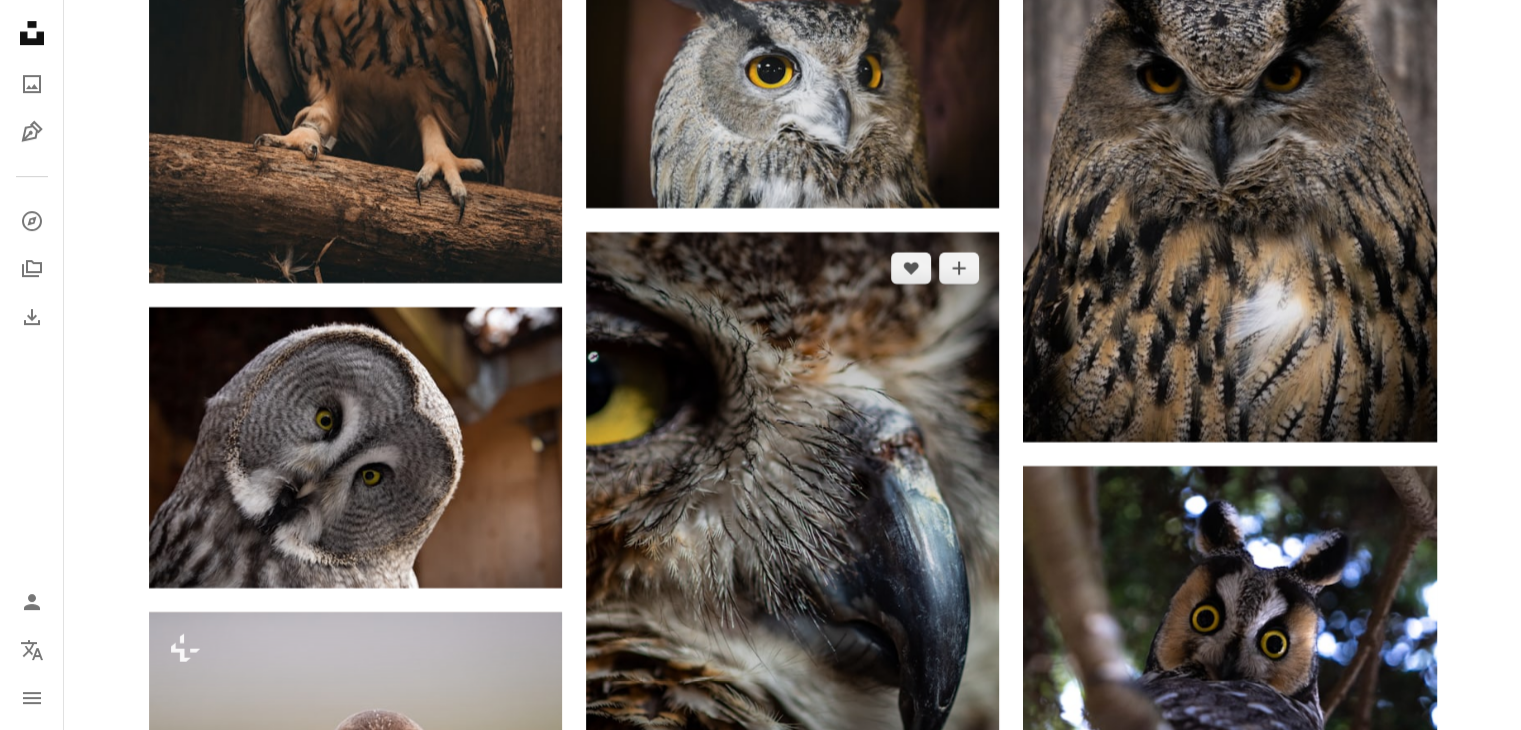 click at bounding box center (792, 542) 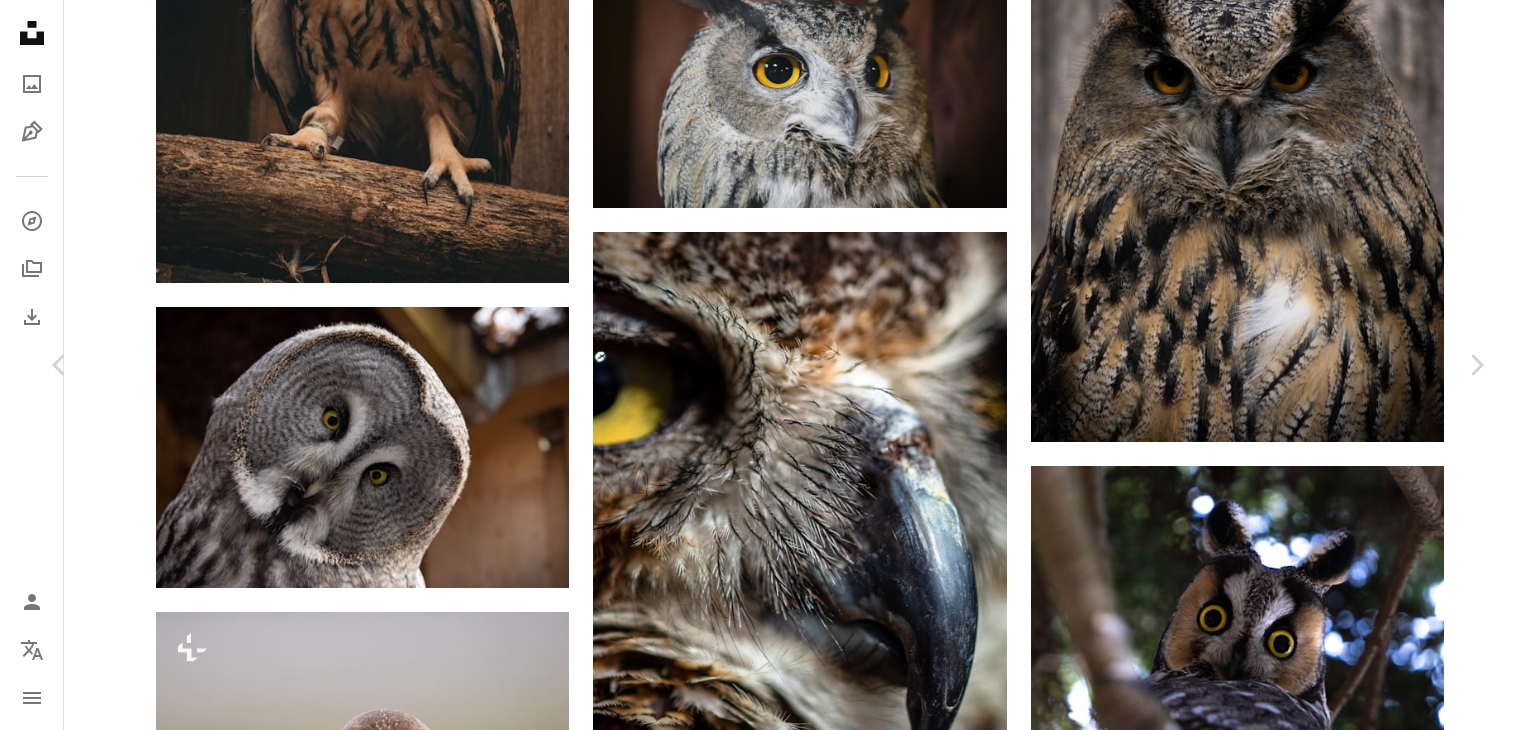 scroll, scrollTop: 2100, scrollLeft: 0, axis: vertical 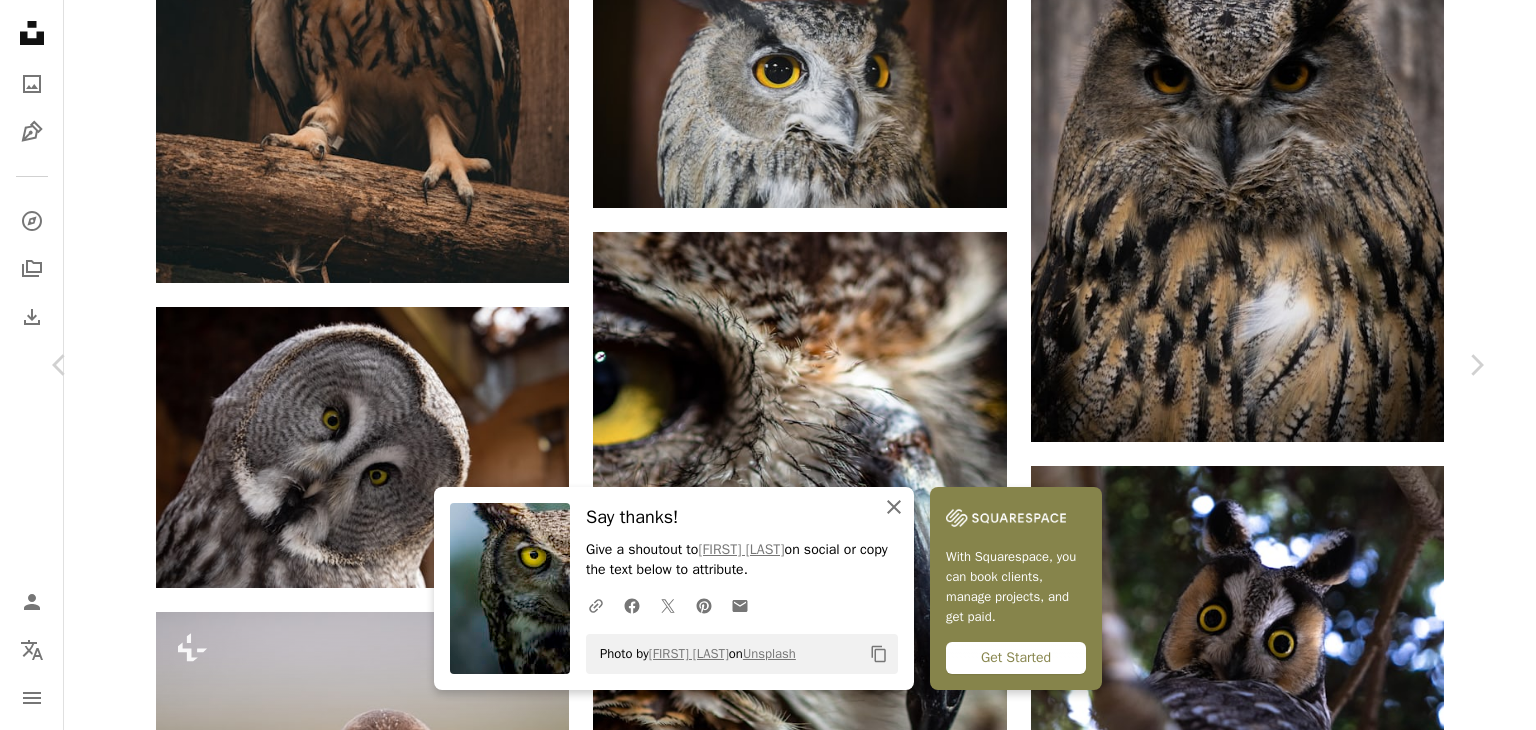 drag, startPoint x: 989, startPoint y: 510, endPoint x: 929, endPoint y: 571, distance: 85.56284 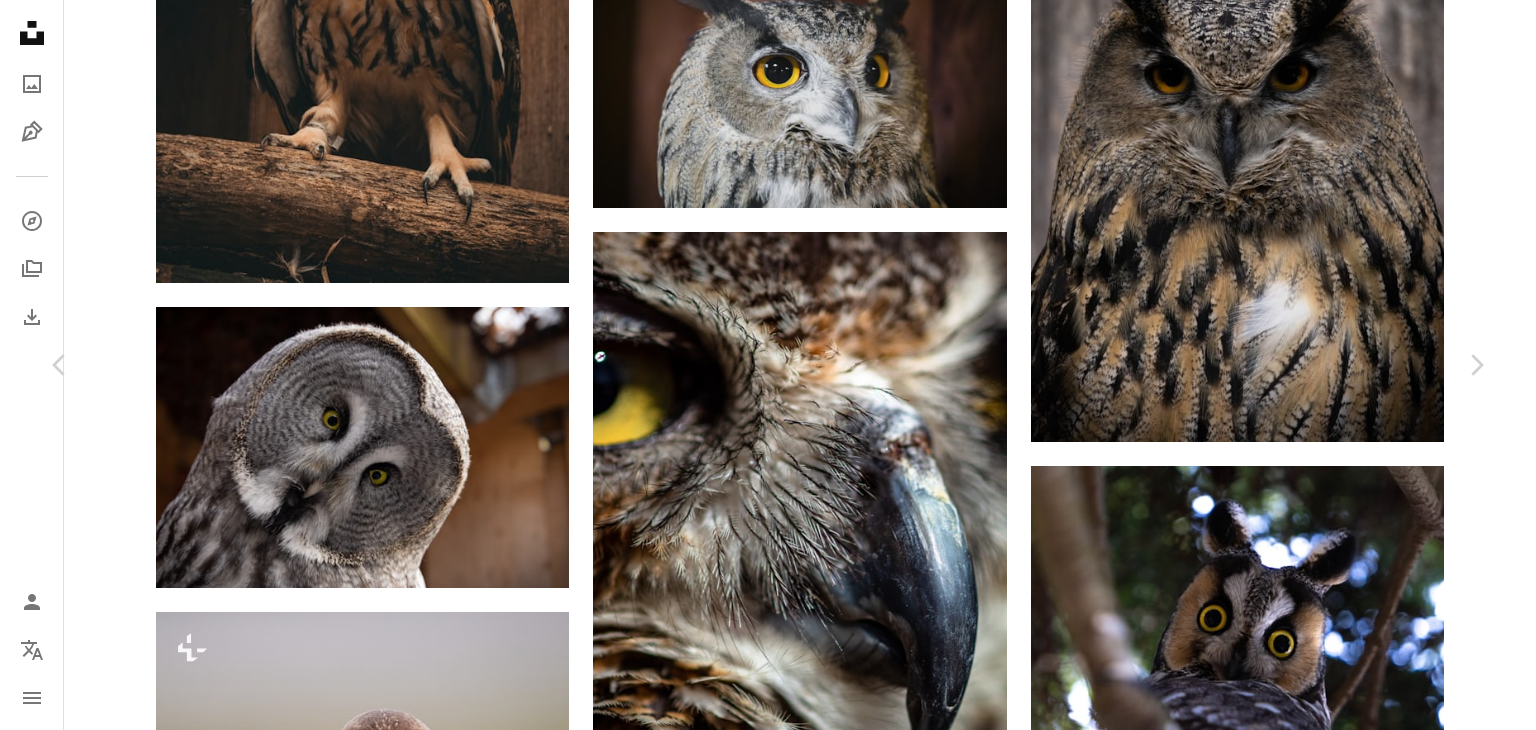 click on "Zoom in" at bounding box center (760, 7022) 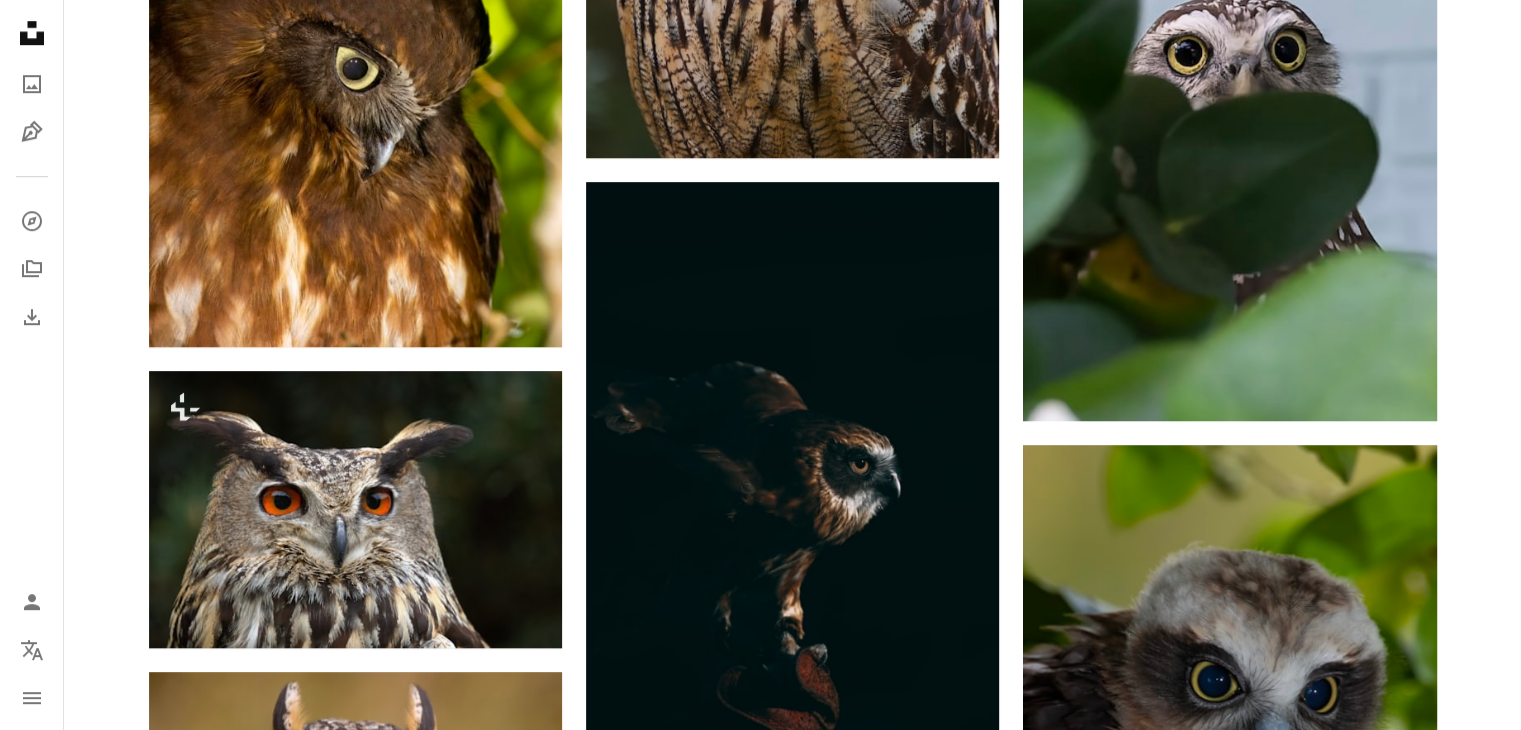 scroll, scrollTop: 0, scrollLeft: 0, axis: both 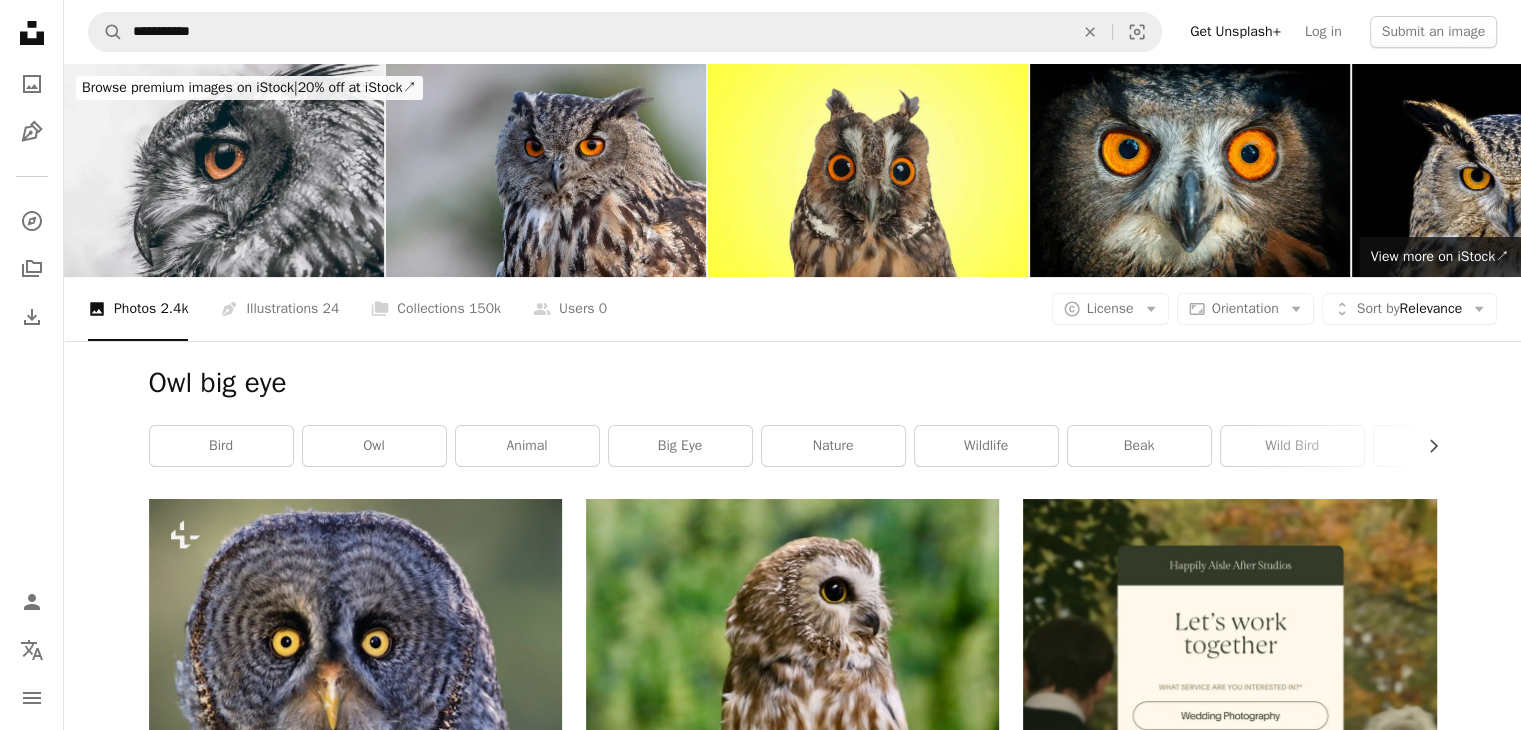 click on "A photo Photos   2.4k Pen Tool Illustrations   24 A stack of folders Collections   150k A group of people Users   0 A copyright icon © License Arrow down Aspect ratio Orientation Arrow down Unfold Sort by  Relevance Arrow down Filters Filters" at bounding box center (792, 309) 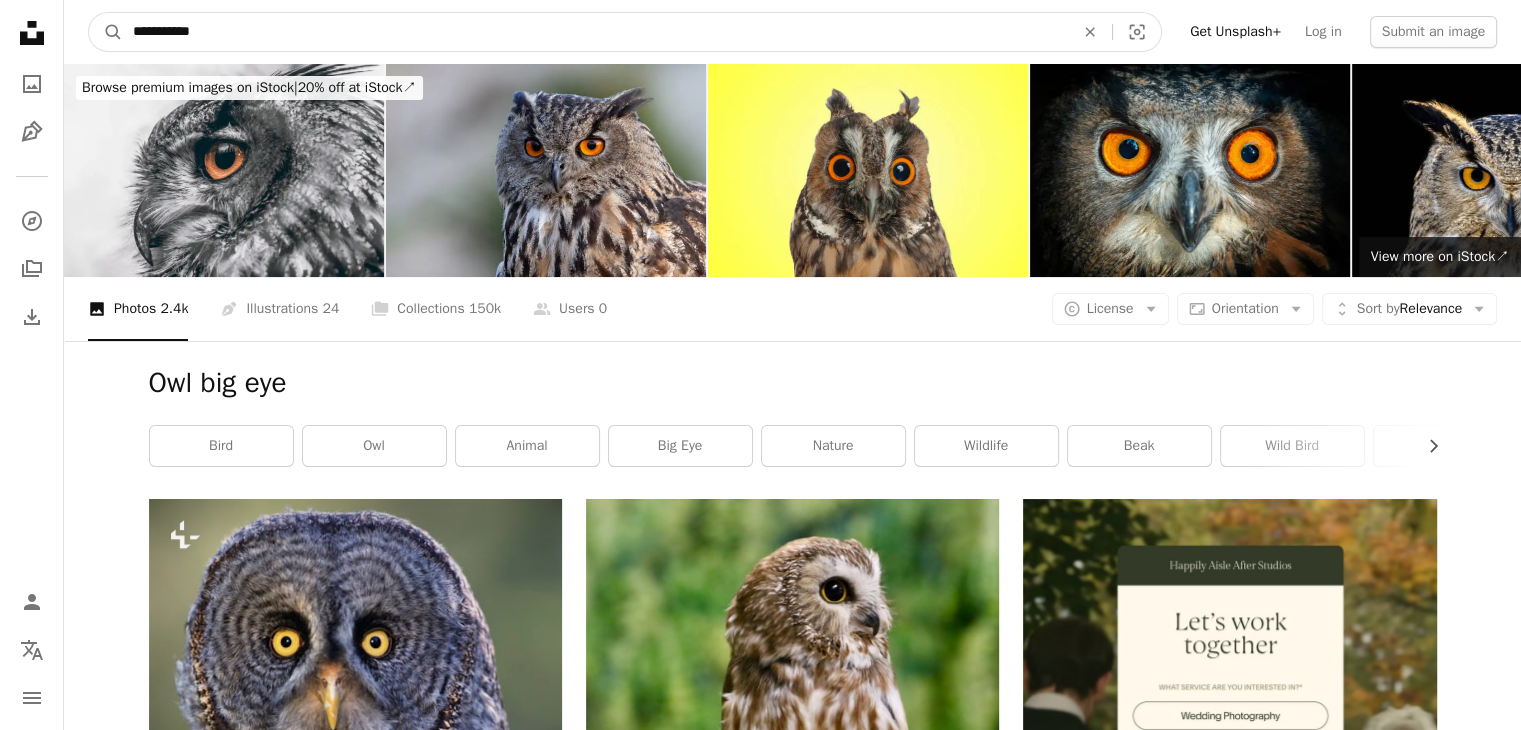 drag, startPoint x: 554, startPoint y: 43, endPoint x: 20, endPoint y: 20, distance: 534.4951 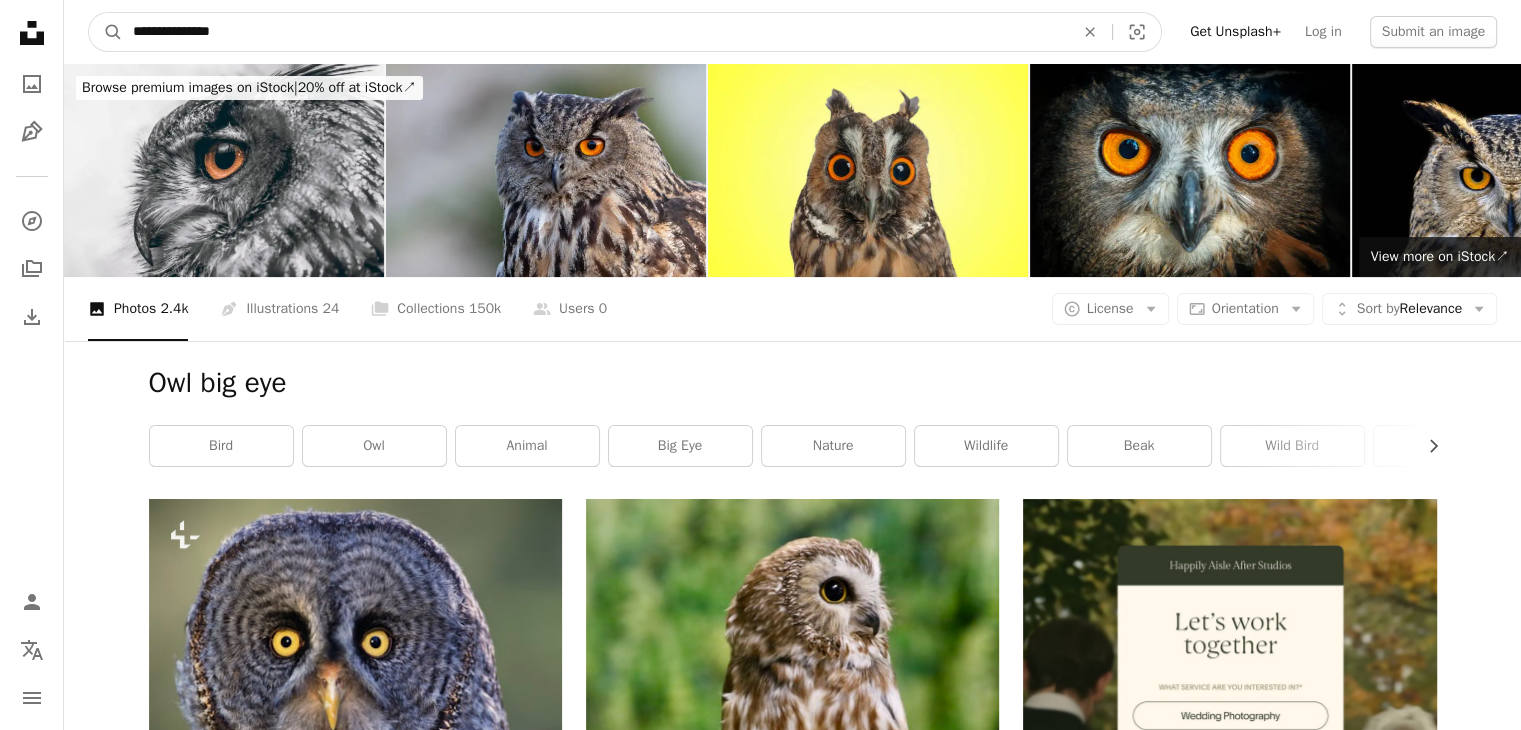 type on "**********" 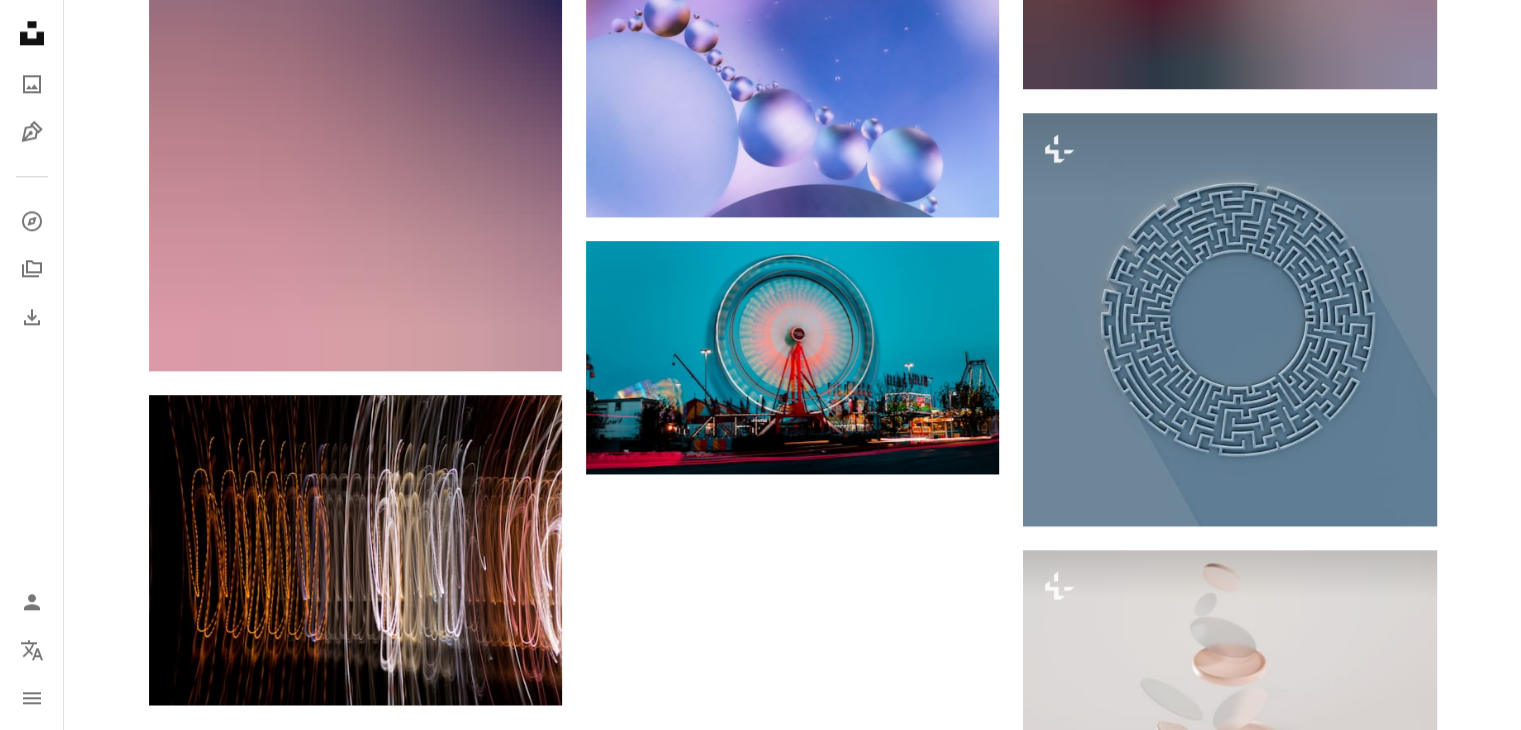 scroll, scrollTop: 2400, scrollLeft: 0, axis: vertical 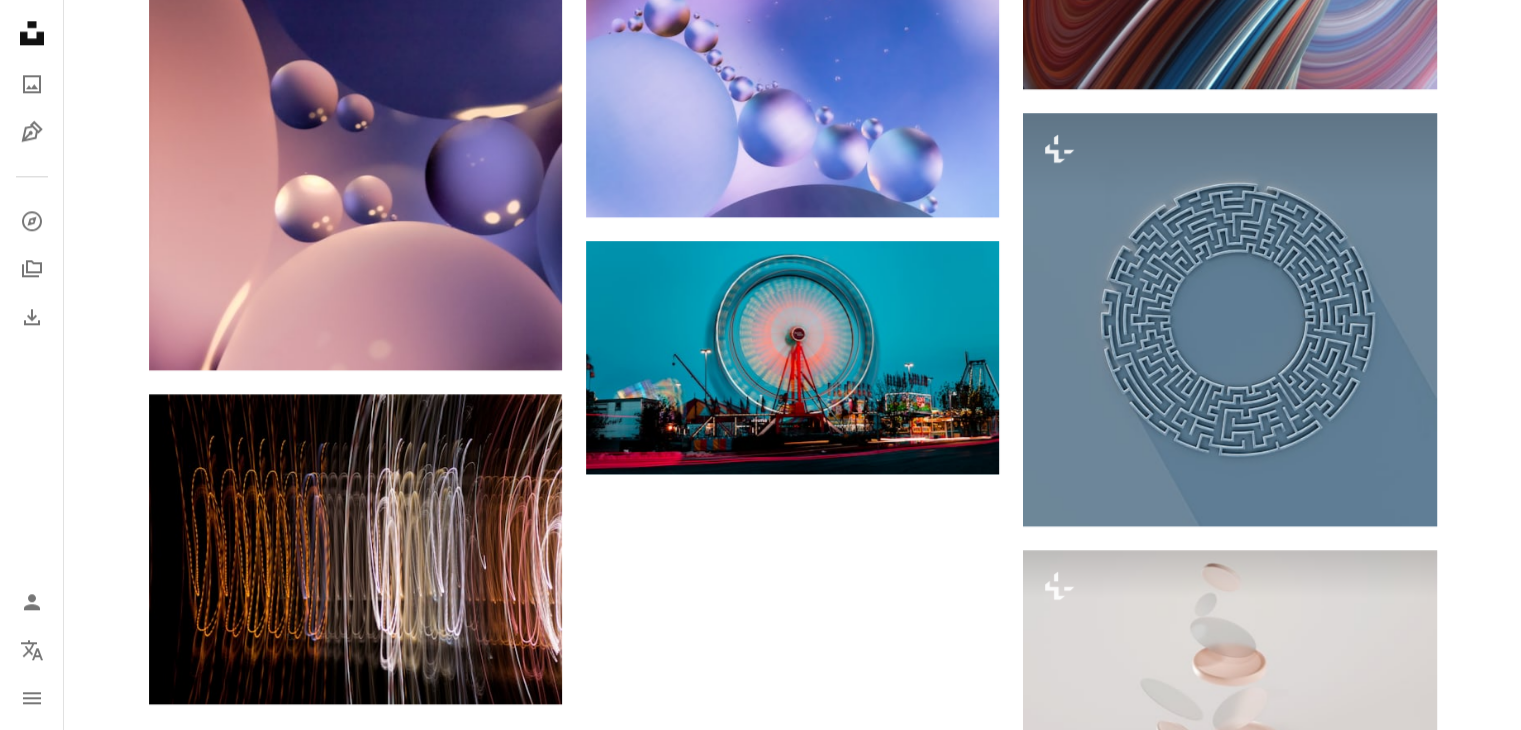 click on "Load more" at bounding box center (793, 1217) 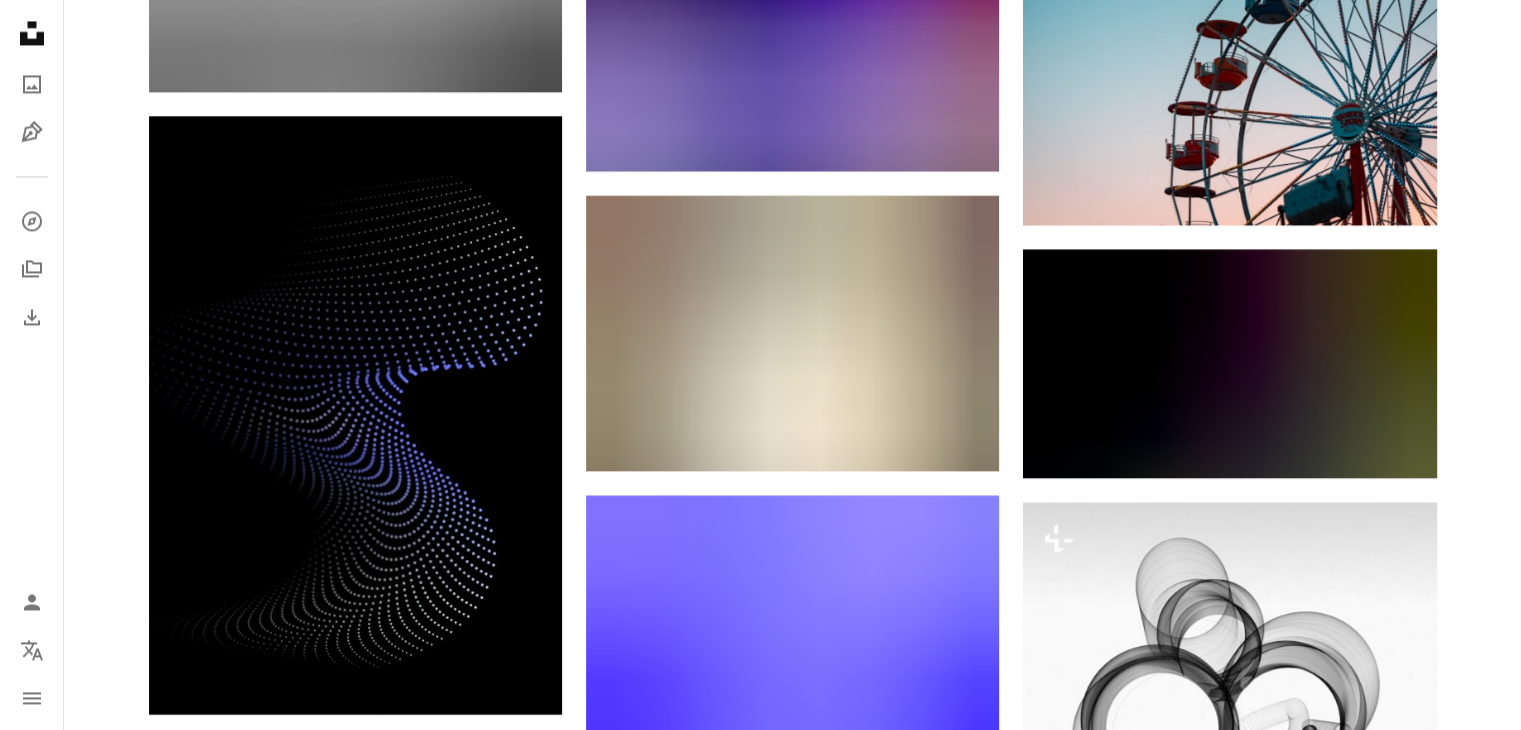 scroll, scrollTop: 3400, scrollLeft: 0, axis: vertical 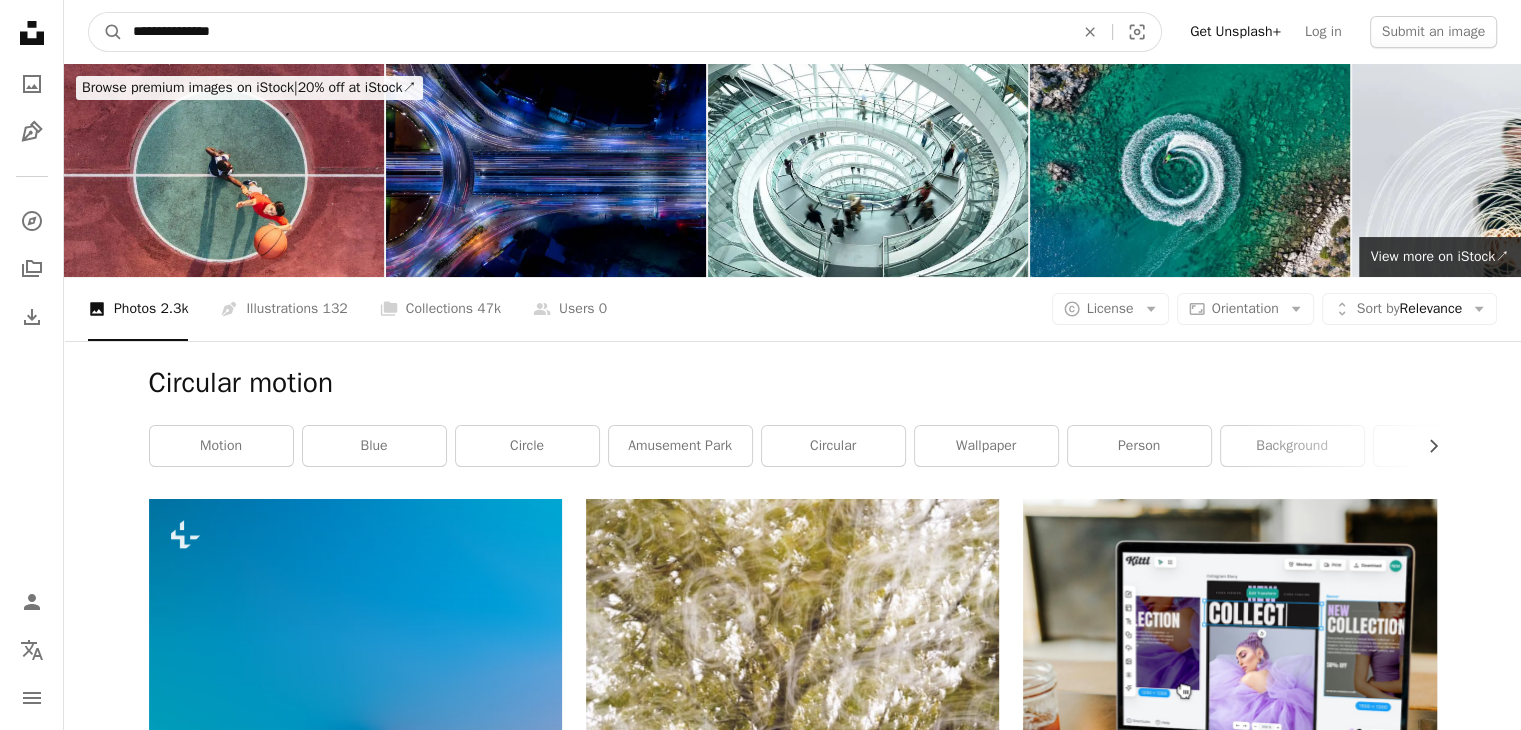 drag, startPoint x: 502, startPoint y: 33, endPoint x: 0, endPoint y: -11, distance: 503.9246 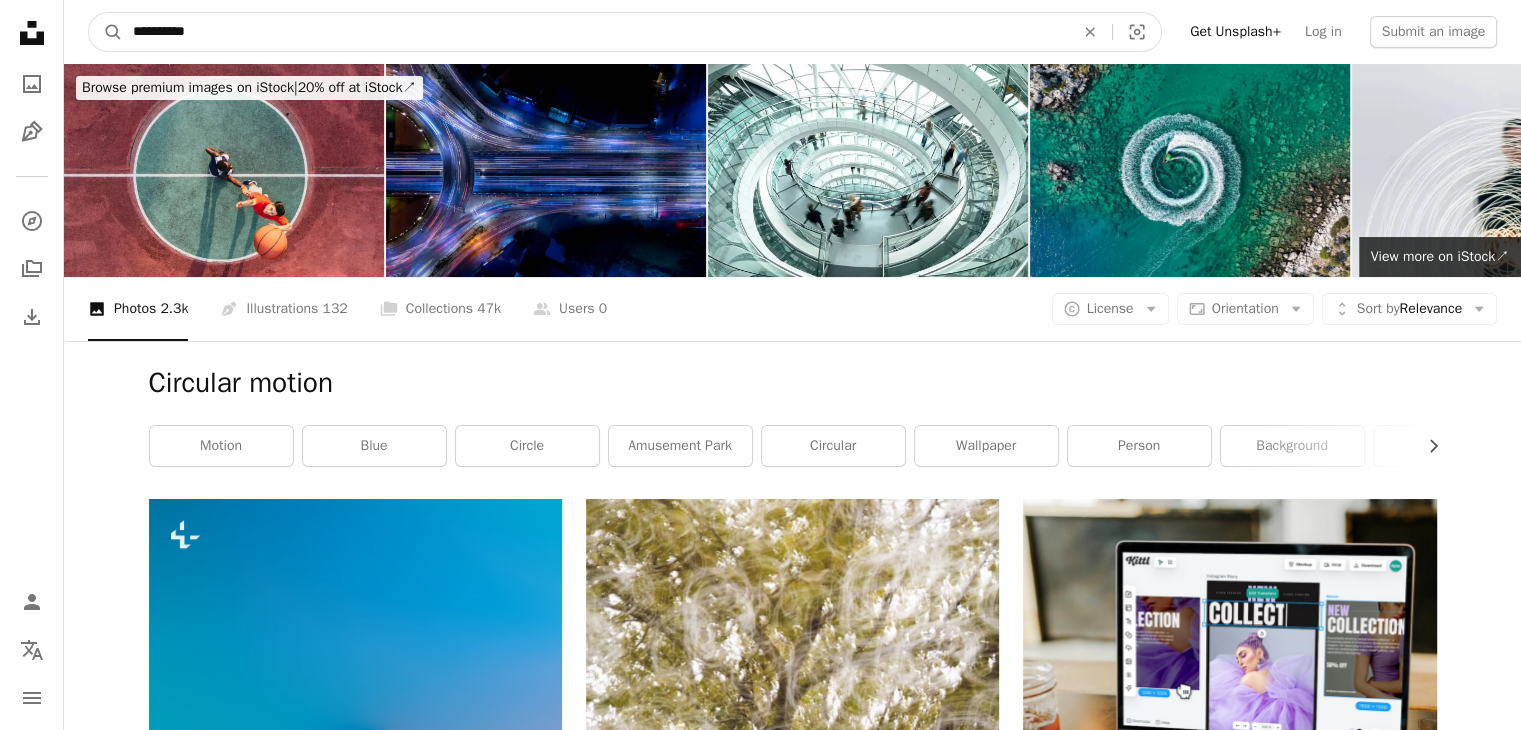 type on "**********" 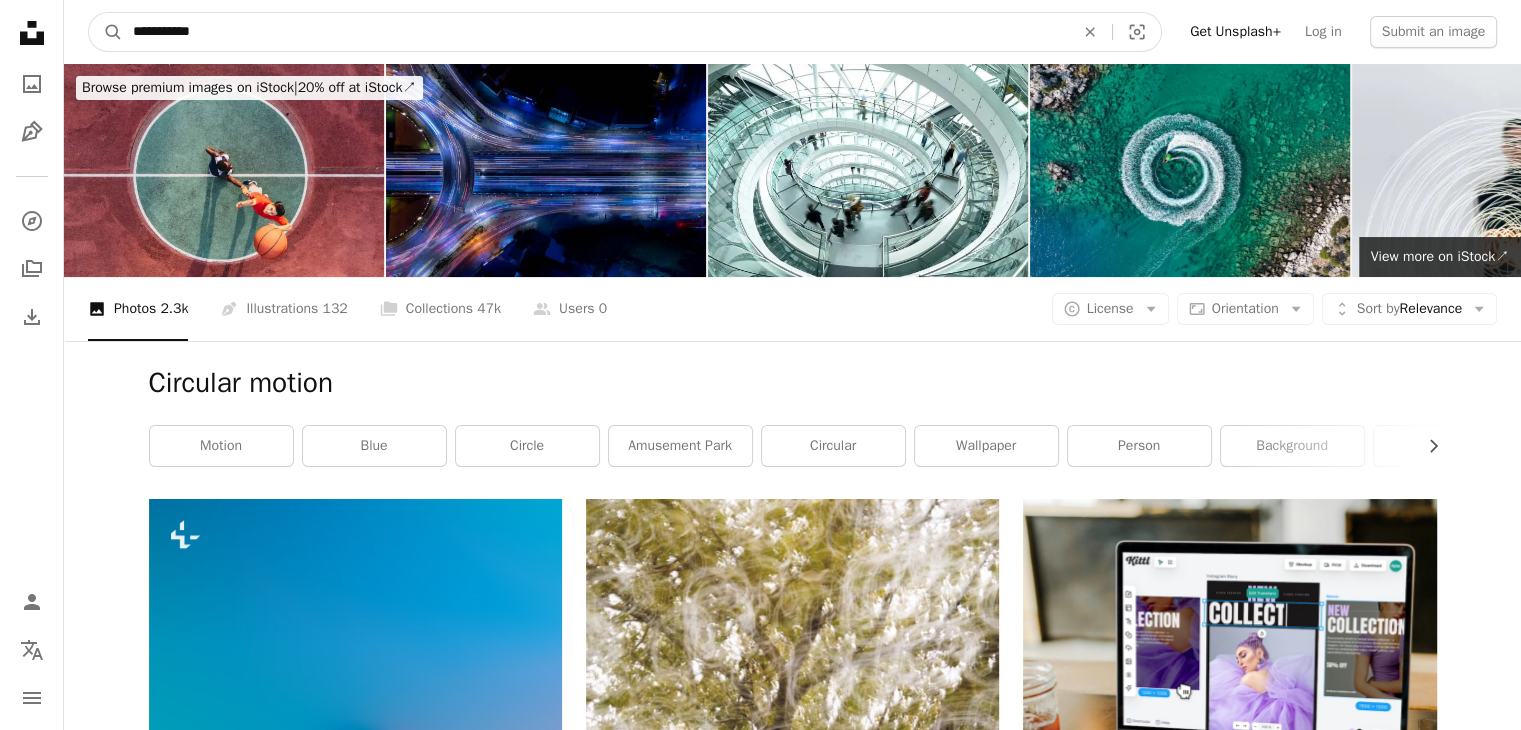 click on "A magnifying glass" at bounding box center [106, 32] 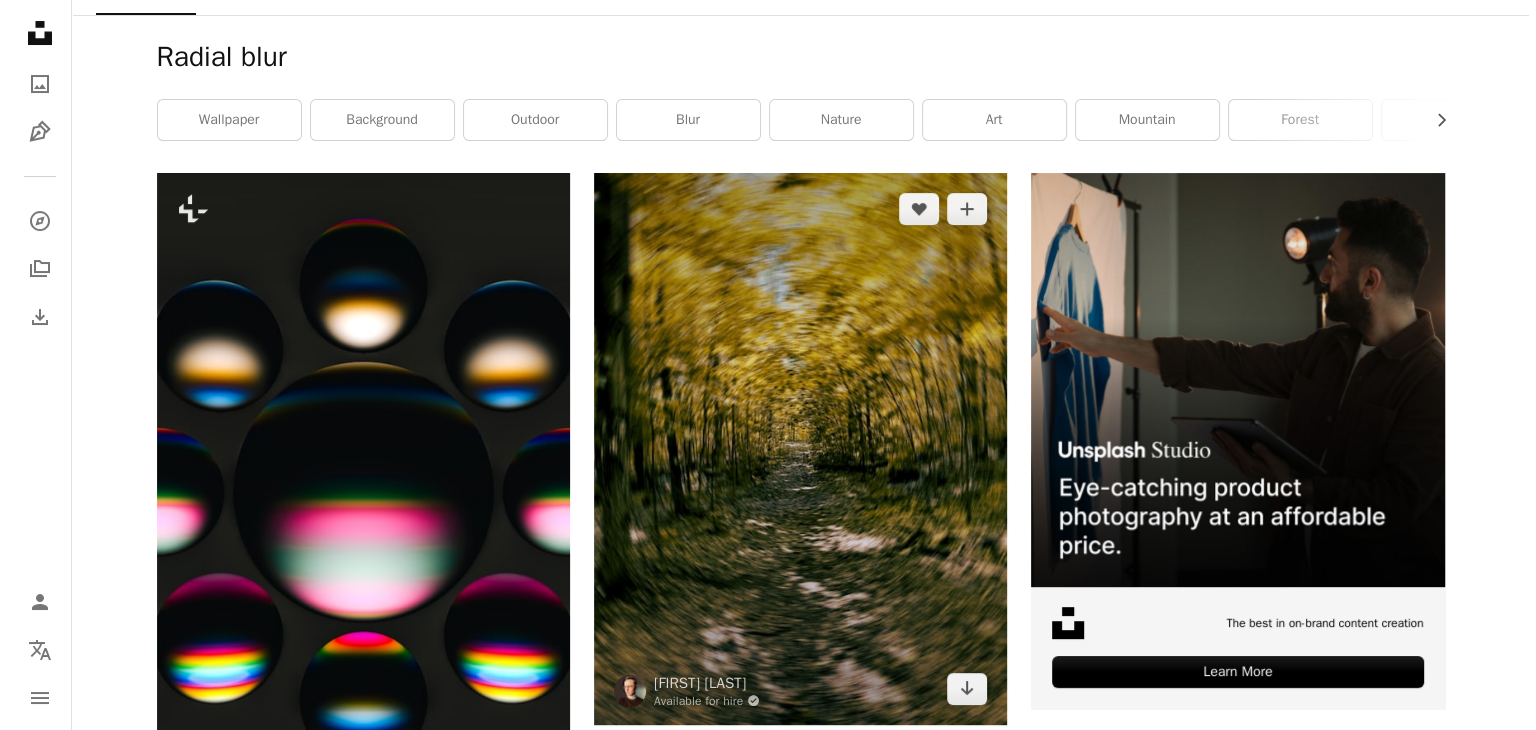 scroll, scrollTop: 324, scrollLeft: 0, axis: vertical 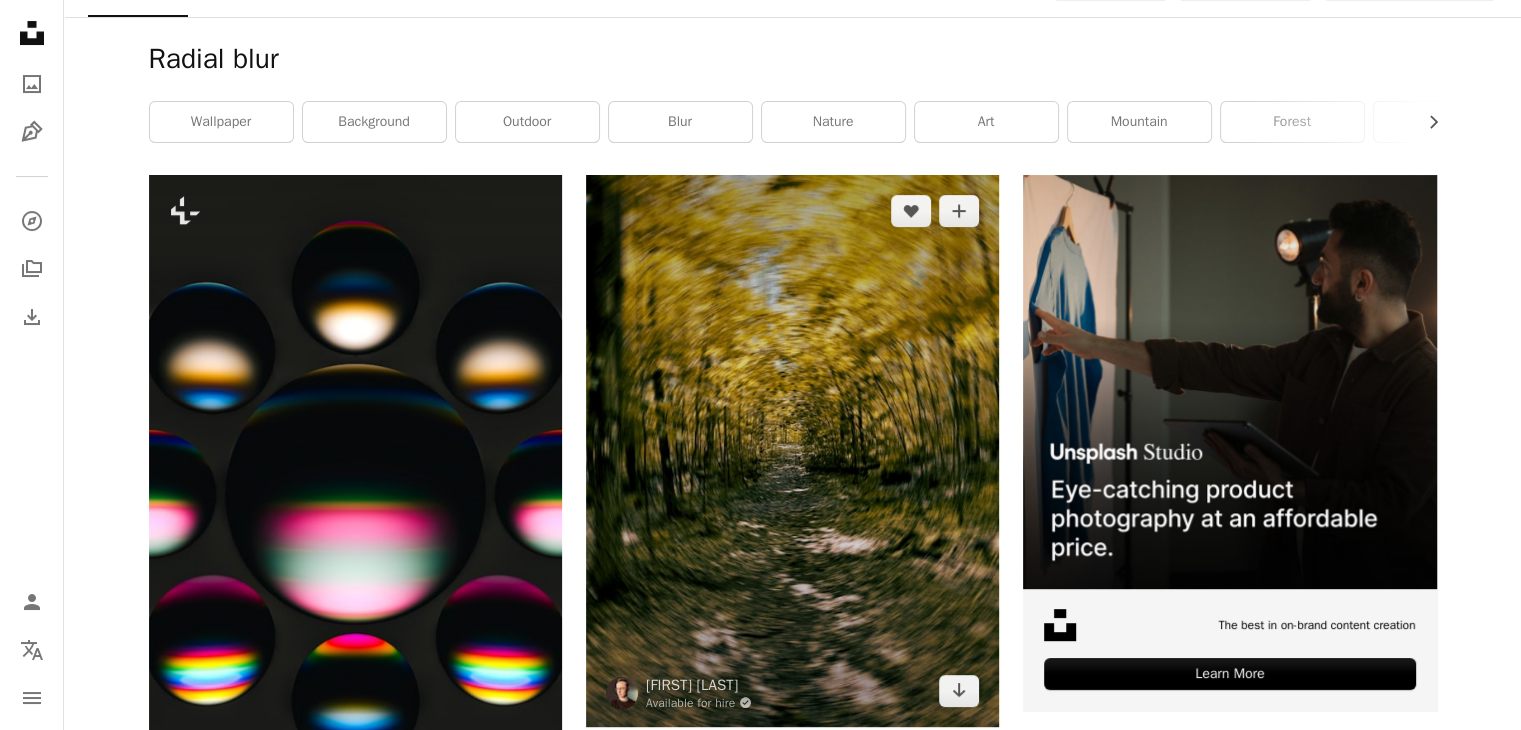 click at bounding box center [792, 450] 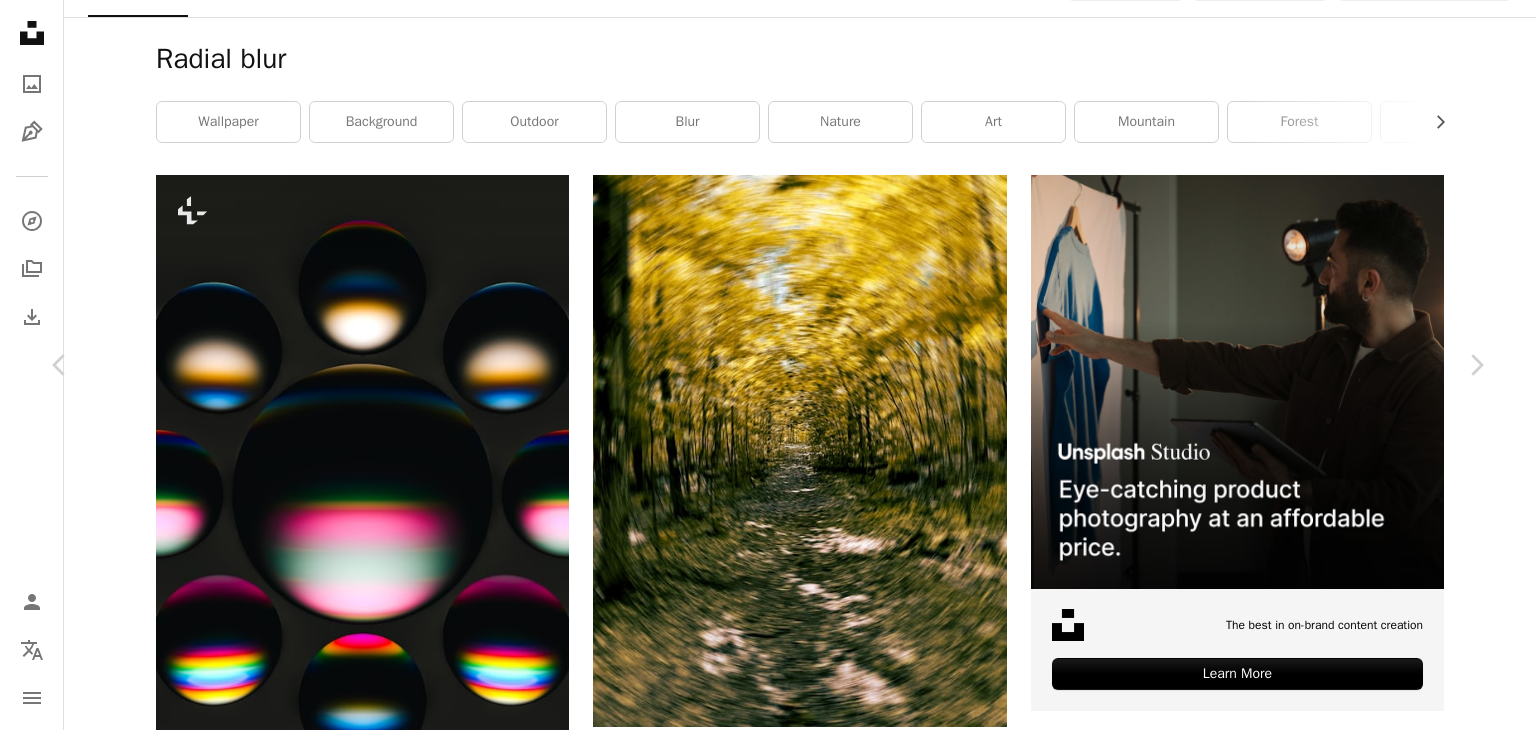 scroll, scrollTop: 5446, scrollLeft: 0, axis: vertical 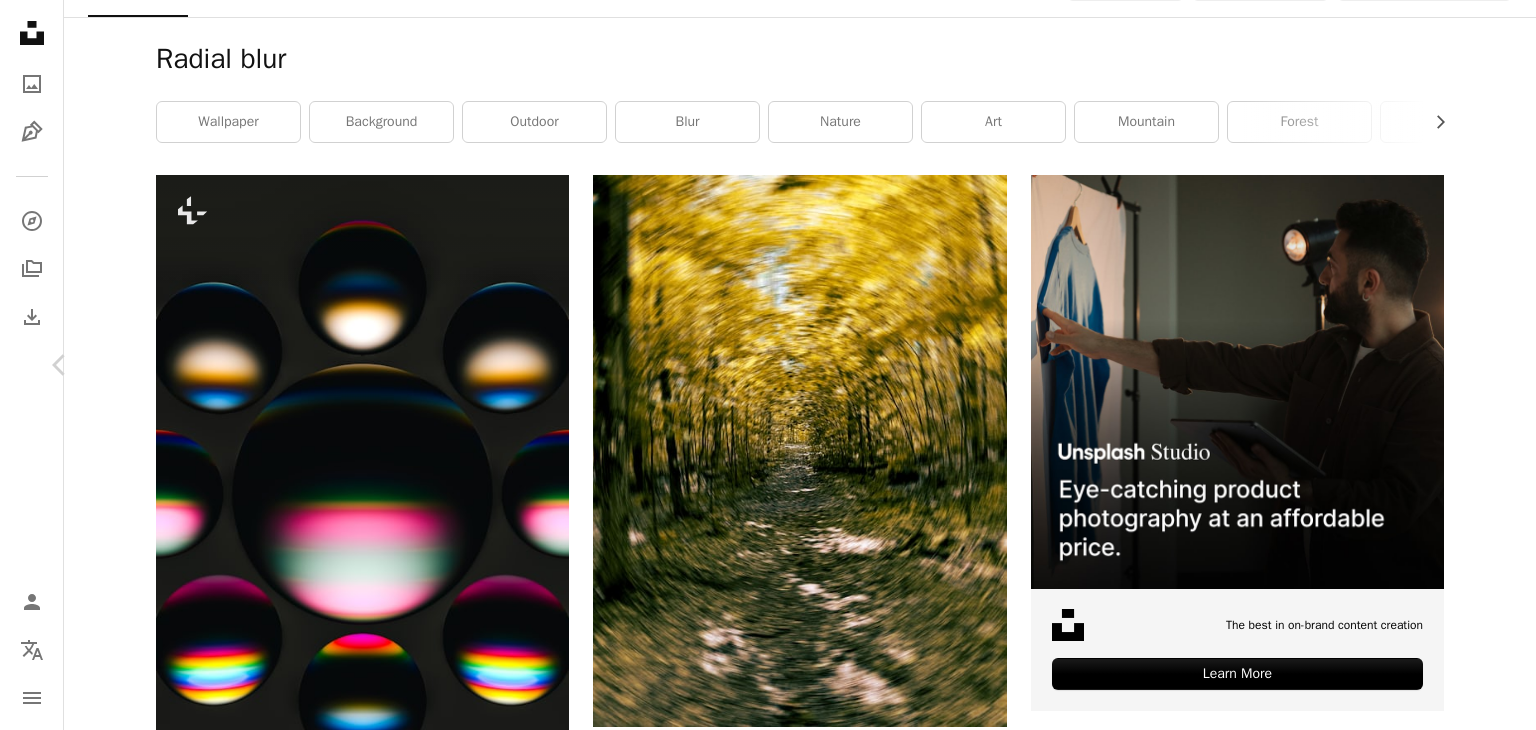 click on "Chevron right" at bounding box center [1476, 365] 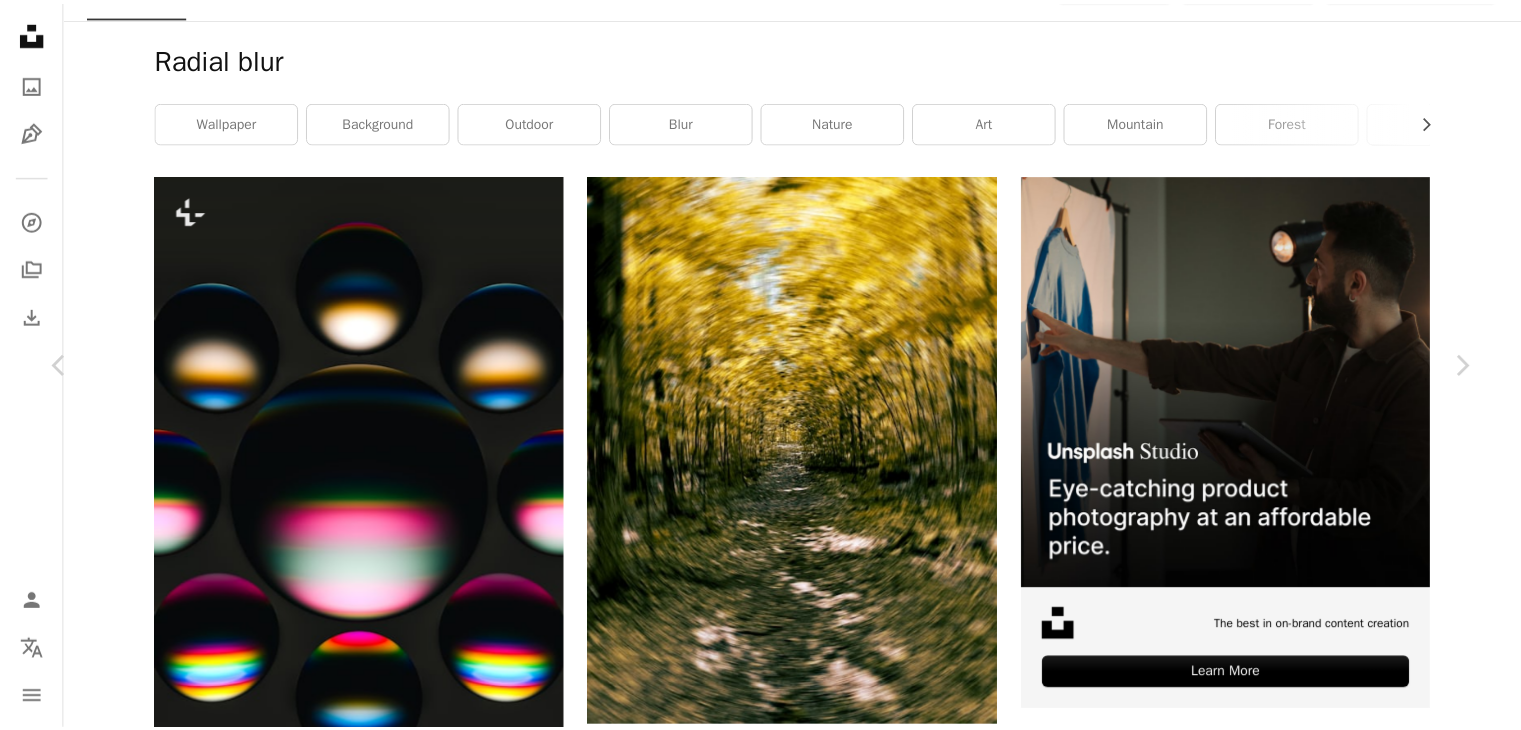 scroll, scrollTop: 0, scrollLeft: 0, axis: both 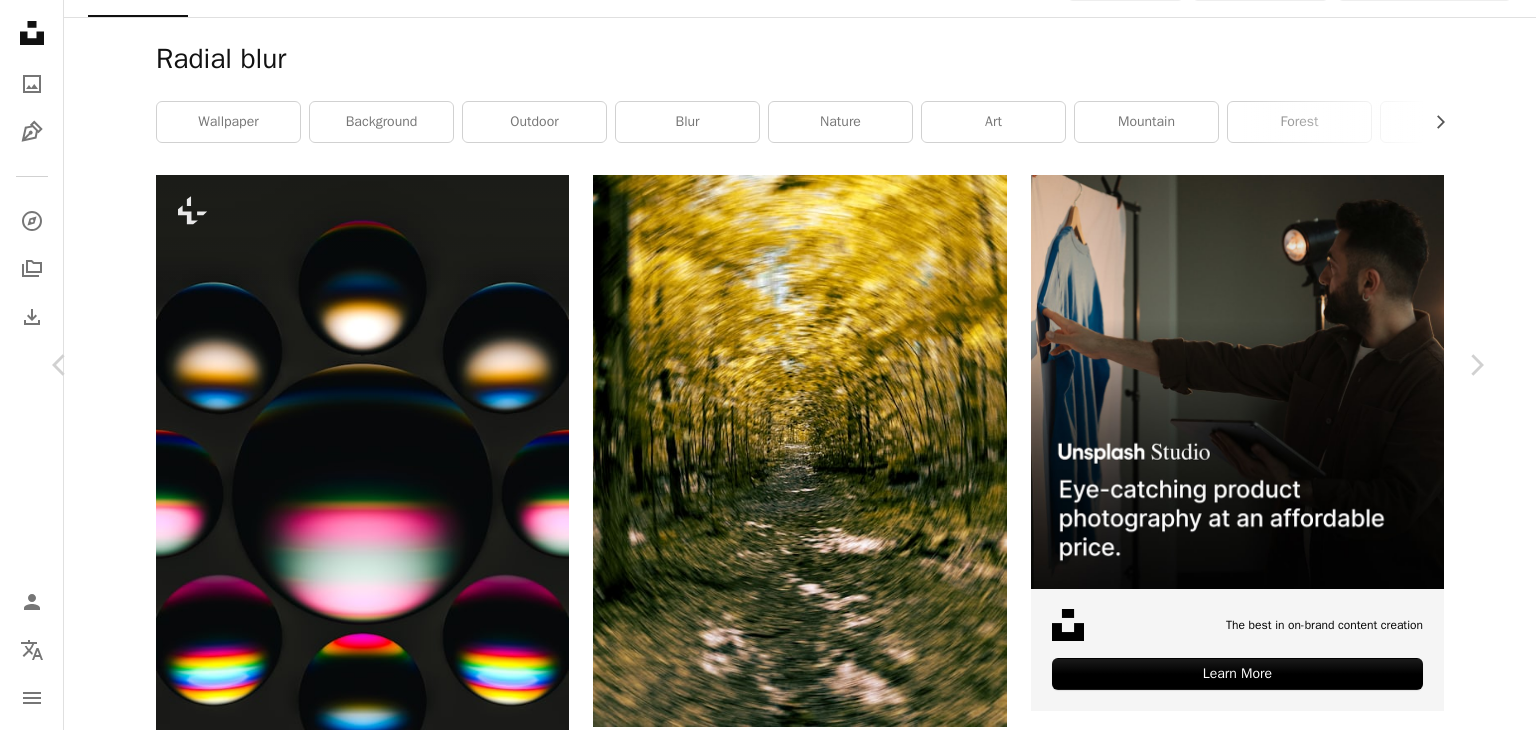 click on "[FIRST] [LAST] [LAST] on social or copy the text below to attribute. A URL sharing icon (chains) Facebook icon X (formerly Twitter) icon Pinterest icon An envelope Photo by  [FIRST] [LAST]  on  Unsplash
Copy content Squarespace simplifies everything—from setup to management to marketing. Get Started [FIRST] [LAST] Available for hire A checkmark inside of a circle A heart A plus sign Download free Chevron down Zoom in Views 53,373 Downloads 213 Featured in Experimental A forward-right arrow Share Info icon Info More Actions Instagram - @[USERNAME] Calendar outlined Published on  [MONTH] [DAY], [YEAR] Camera Apple, iPhone 14 Pro Safety Free to use under the  Unsplash License forest autumn nature background nature aesthetic forest background experimental autumn forest autumn atmosphere radial land city road plant garden street scenery urban path outdoors vegetation HD Wallpapers Browse premium related images on iStock  |   ↗ Cj" at bounding box center (768, 5497) 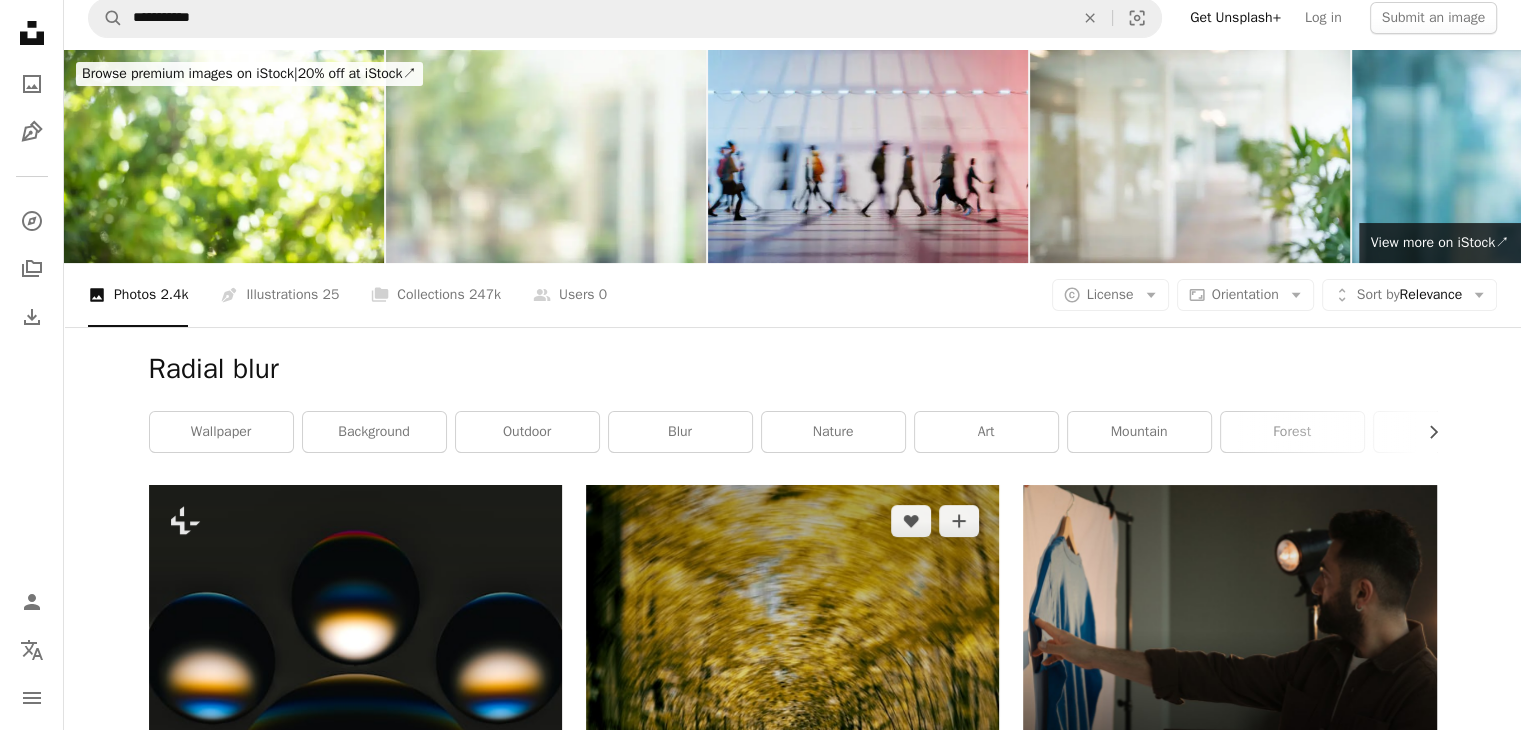 scroll, scrollTop: 0, scrollLeft: 0, axis: both 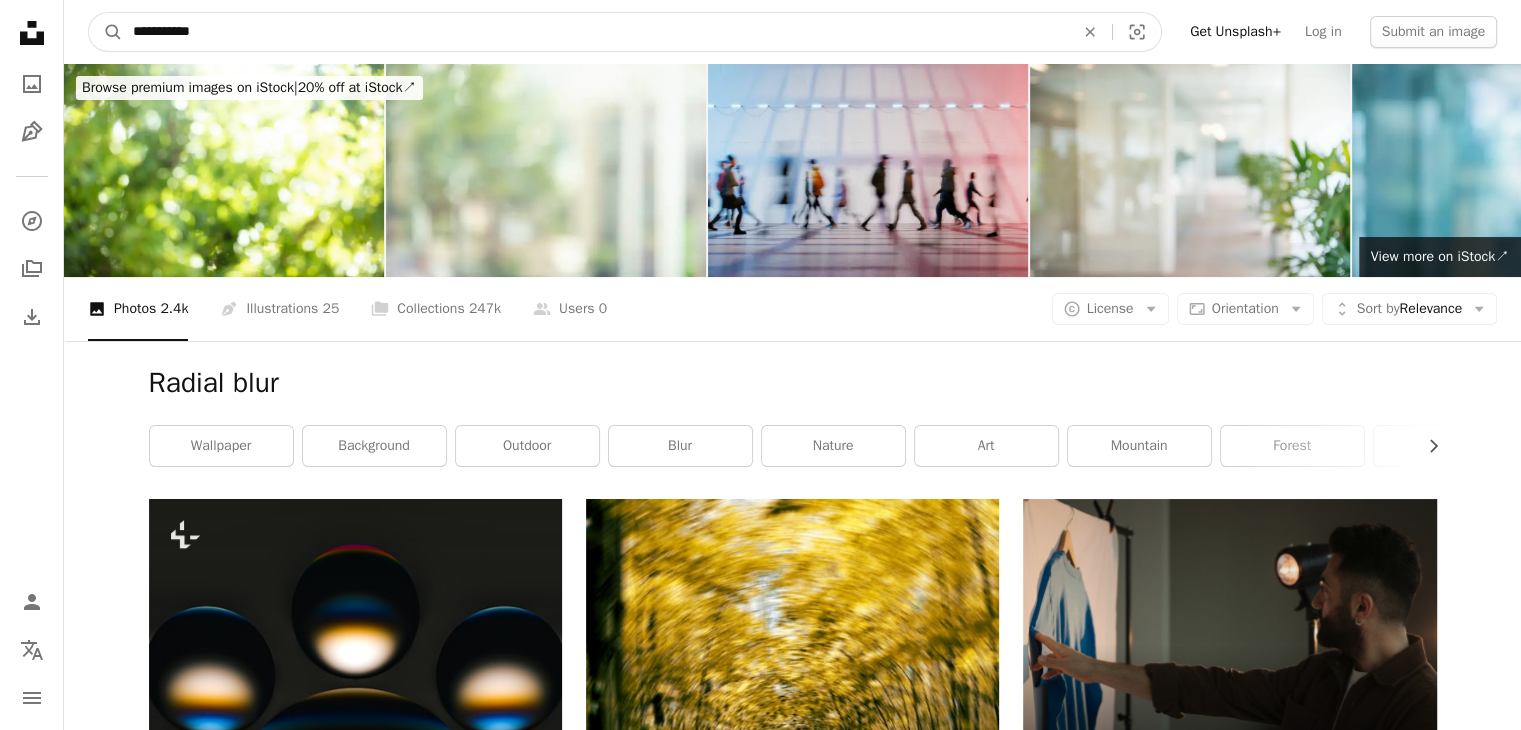 click on "**********" at bounding box center [595, 32] 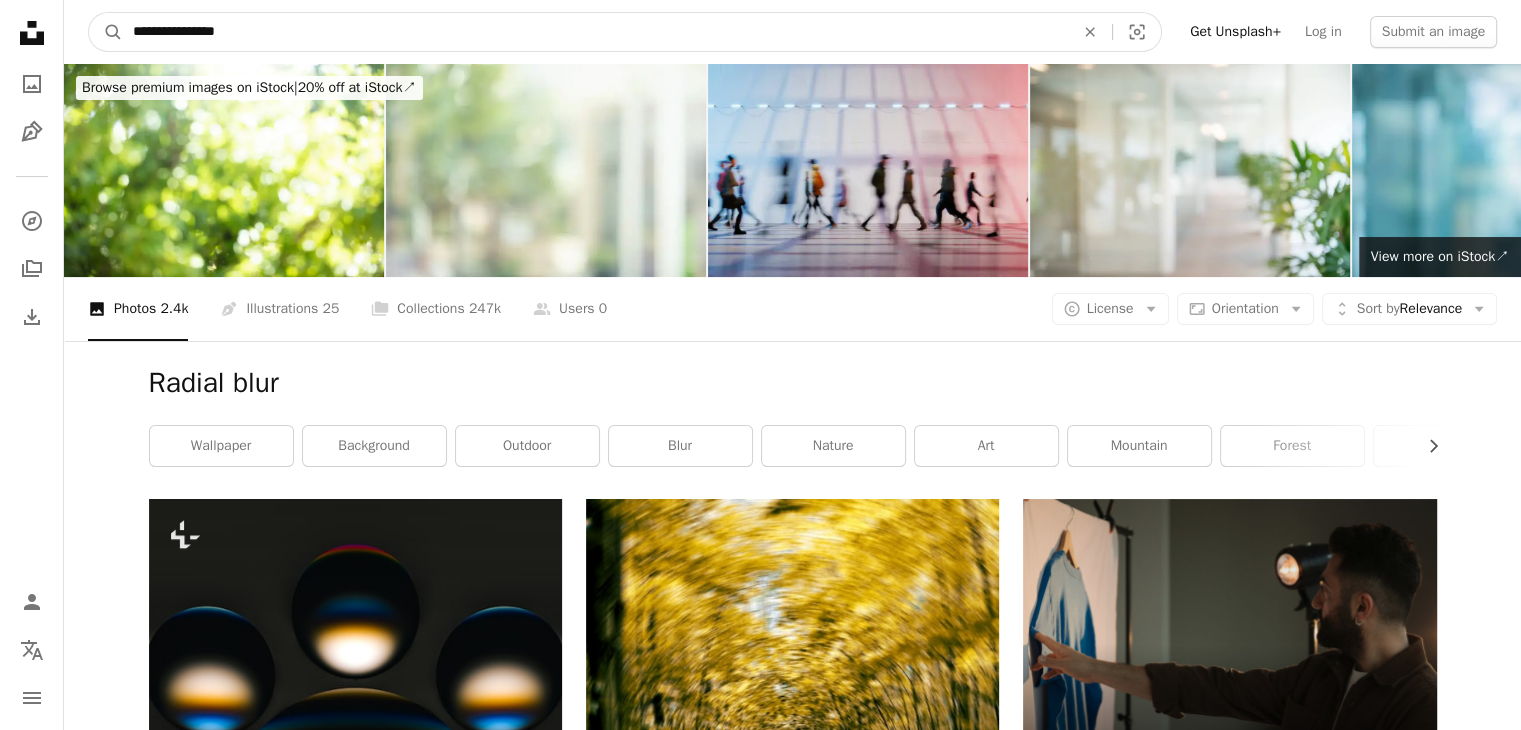 type on "**********" 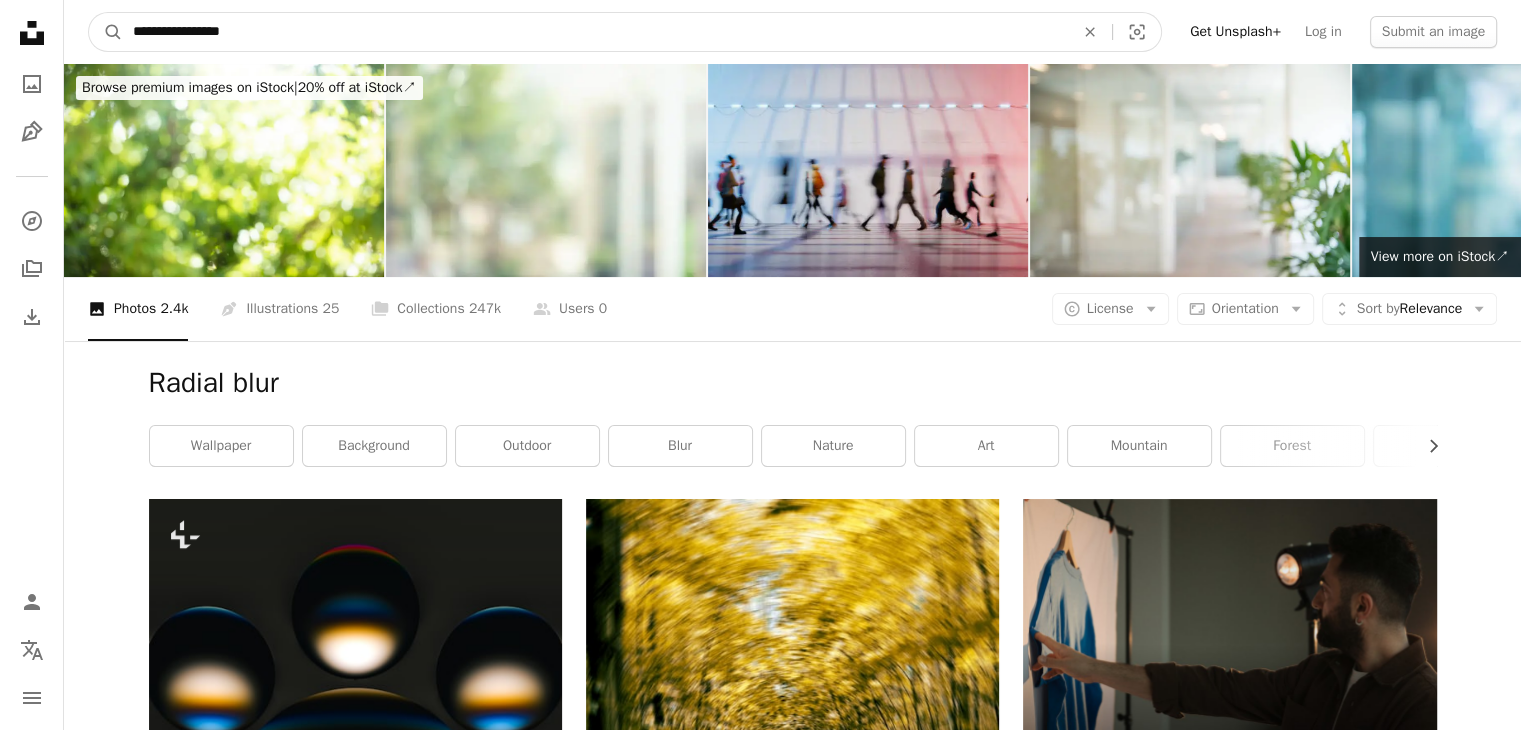 click on "A magnifying glass" at bounding box center [106, 32] 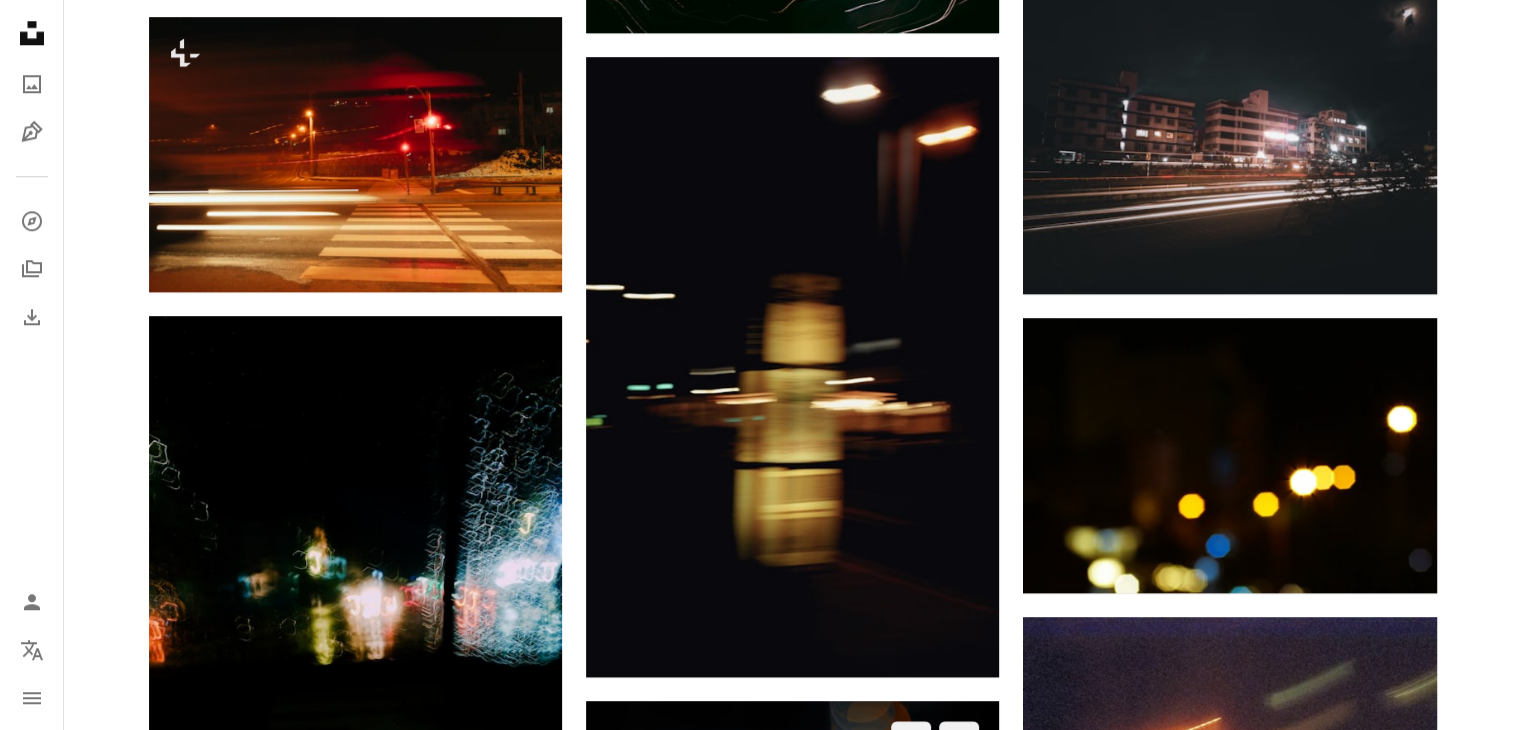 scroll, scrollTop: 2200, scrollLeft: 0, axis: vertical 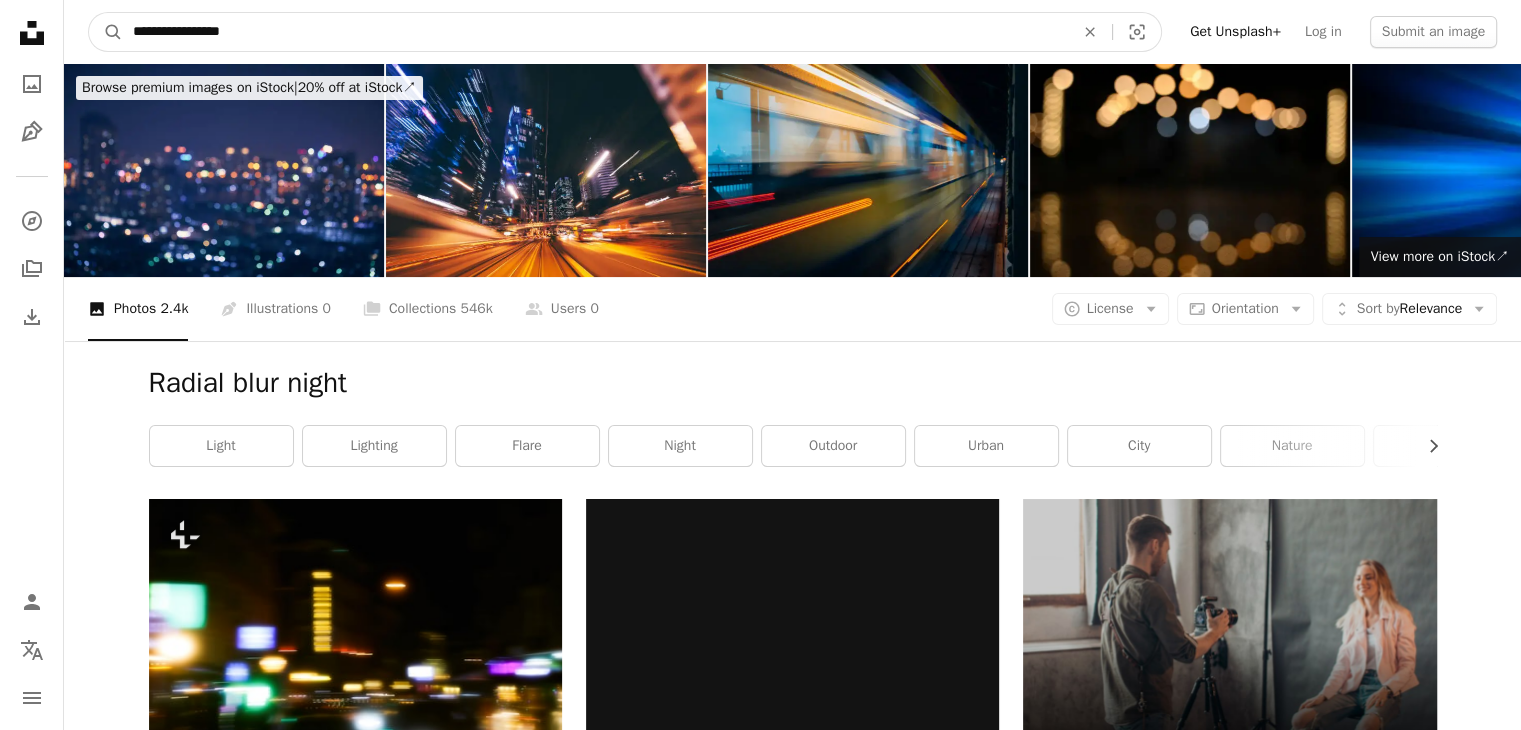 click on "**********" at bounding box center [595, 32] 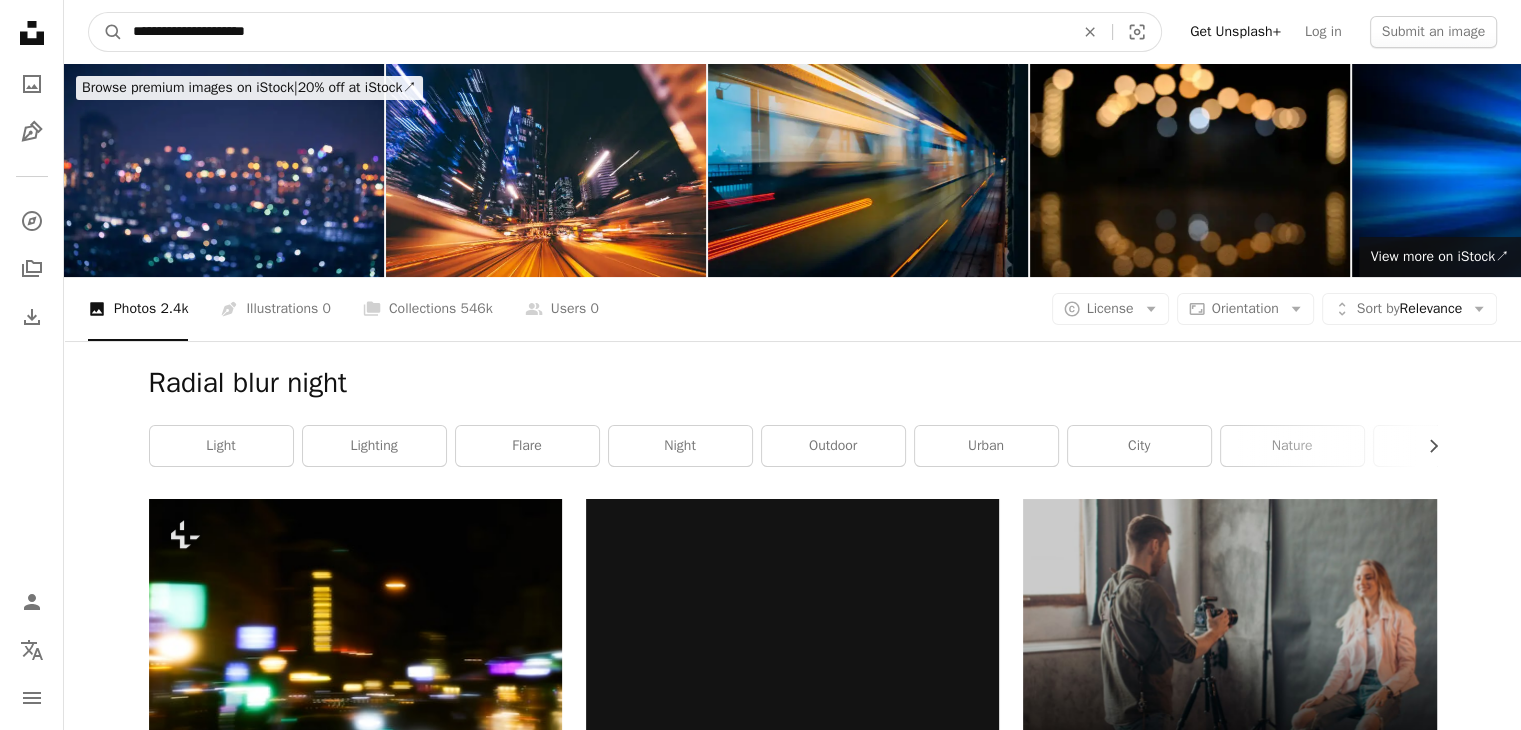 type on "**********" 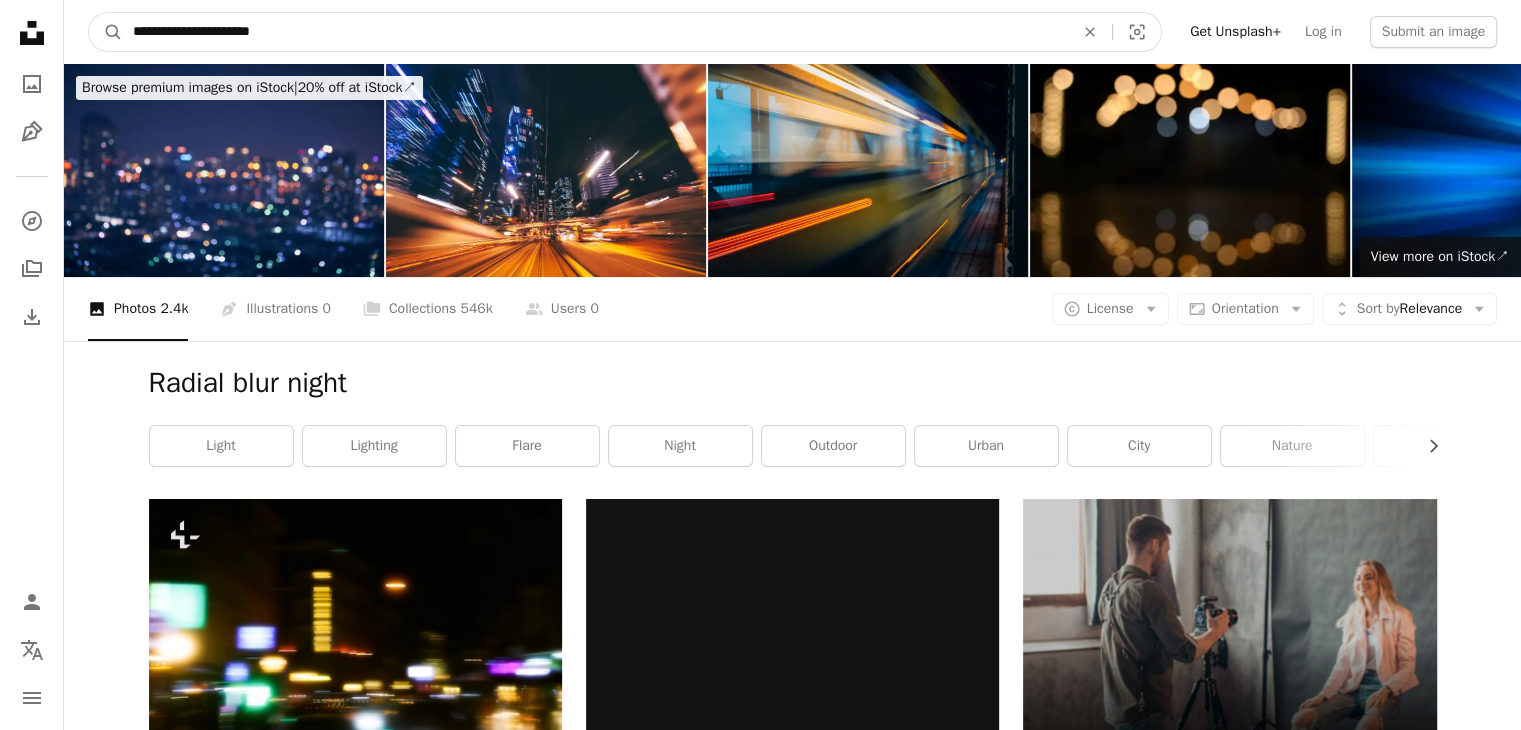 click on "A magnifying glass" at bounding box center (106, 32) 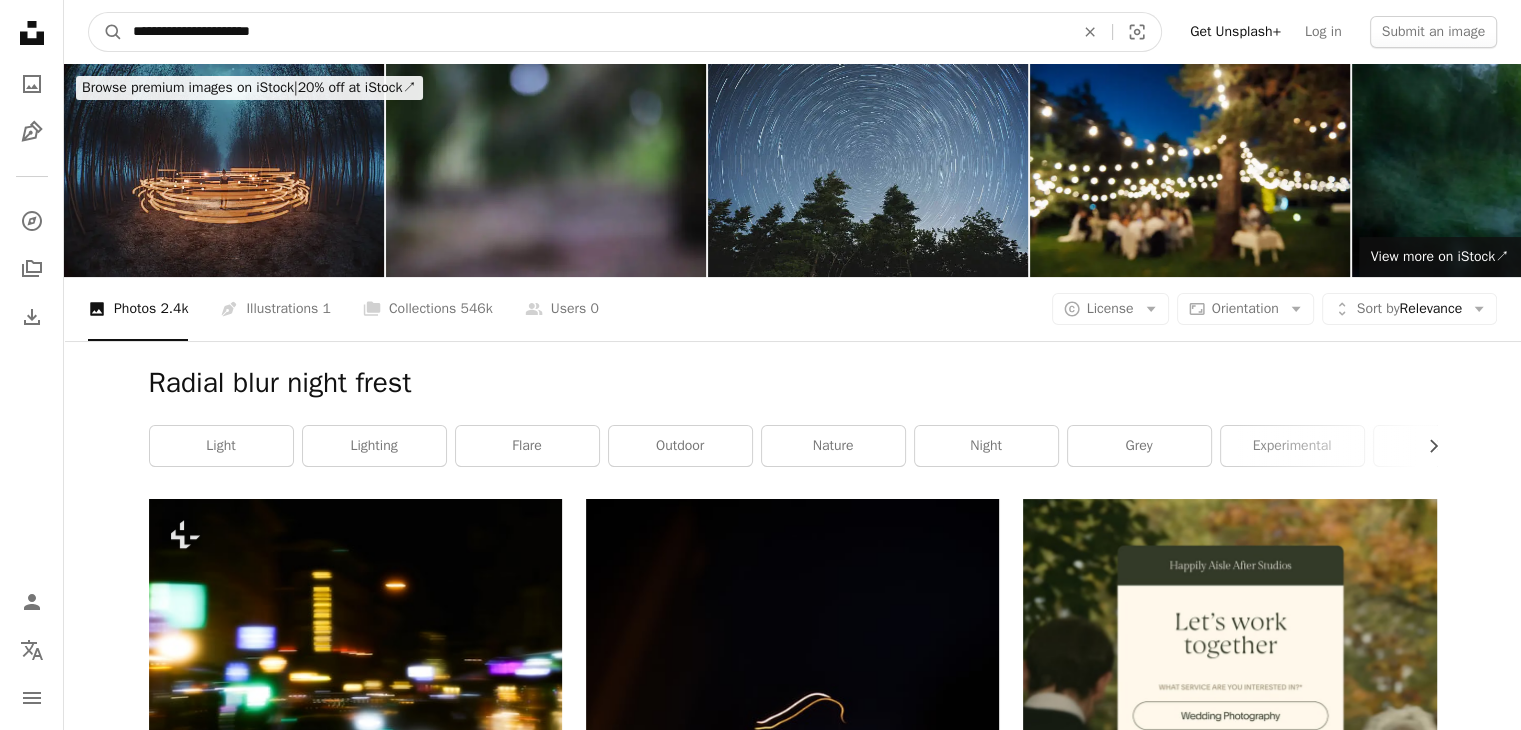 click on "**********" at bounding box center [595, 32] 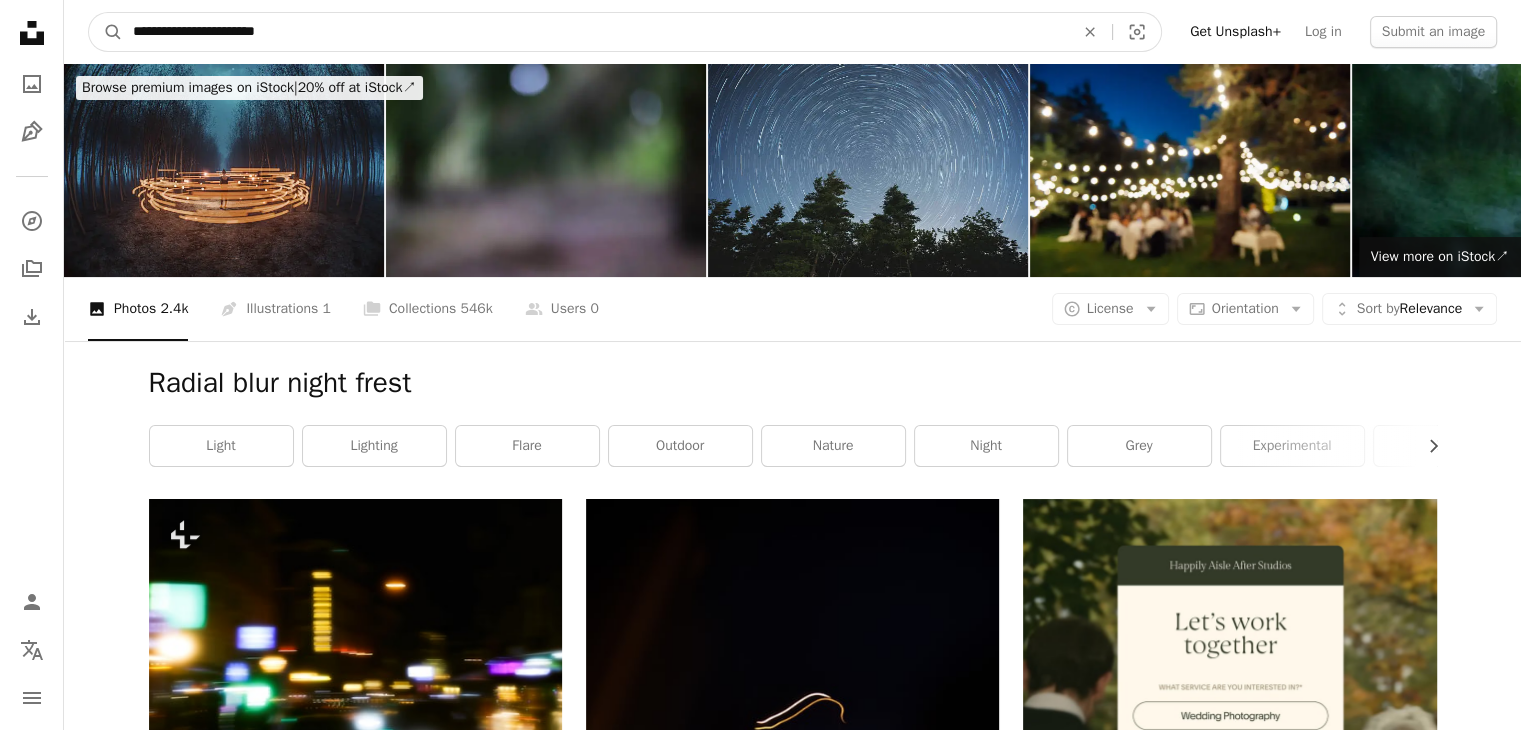 click on "A magnifying glass" at bounding box center [106, 32] 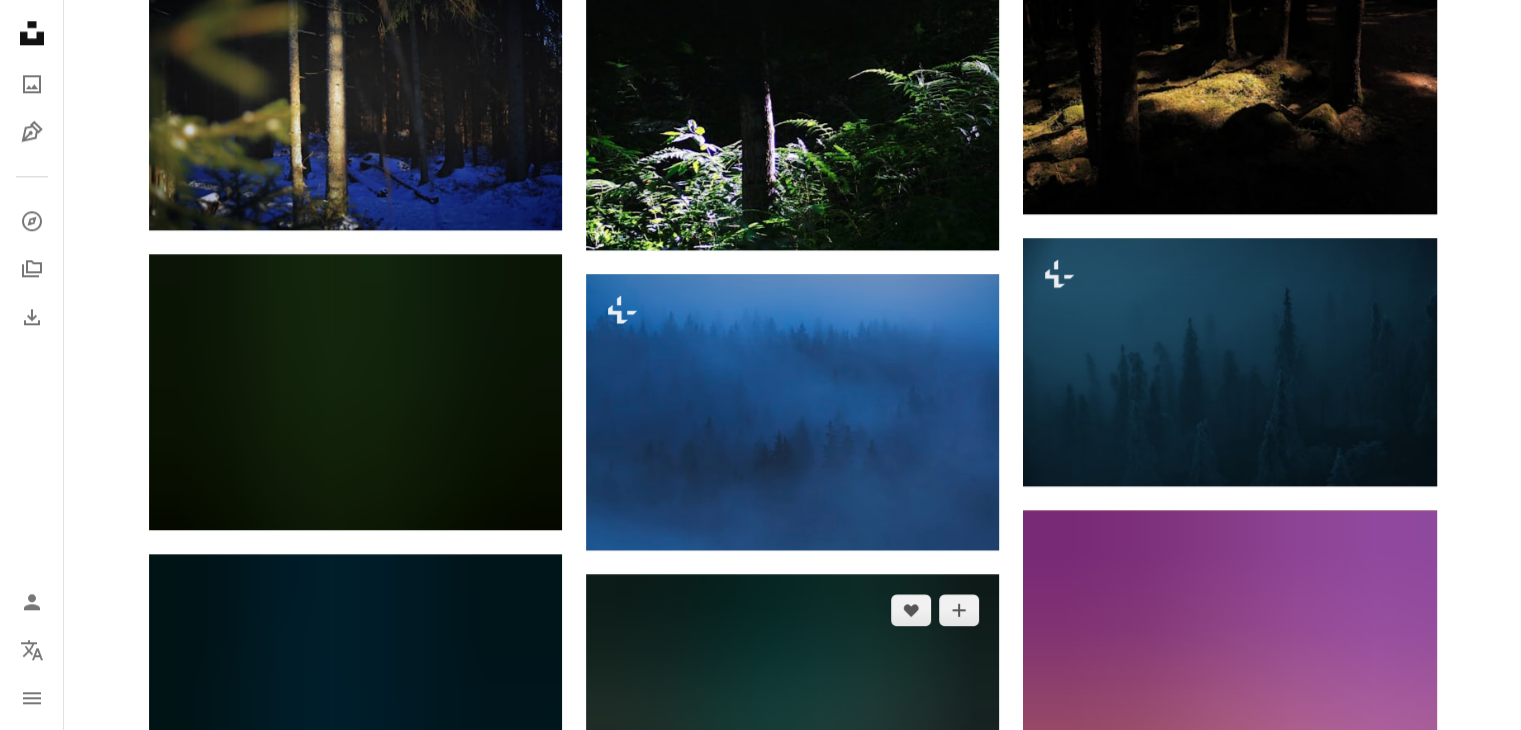 scroll, scrollTop: 2658, scrollLeft: 0, axis: vertical 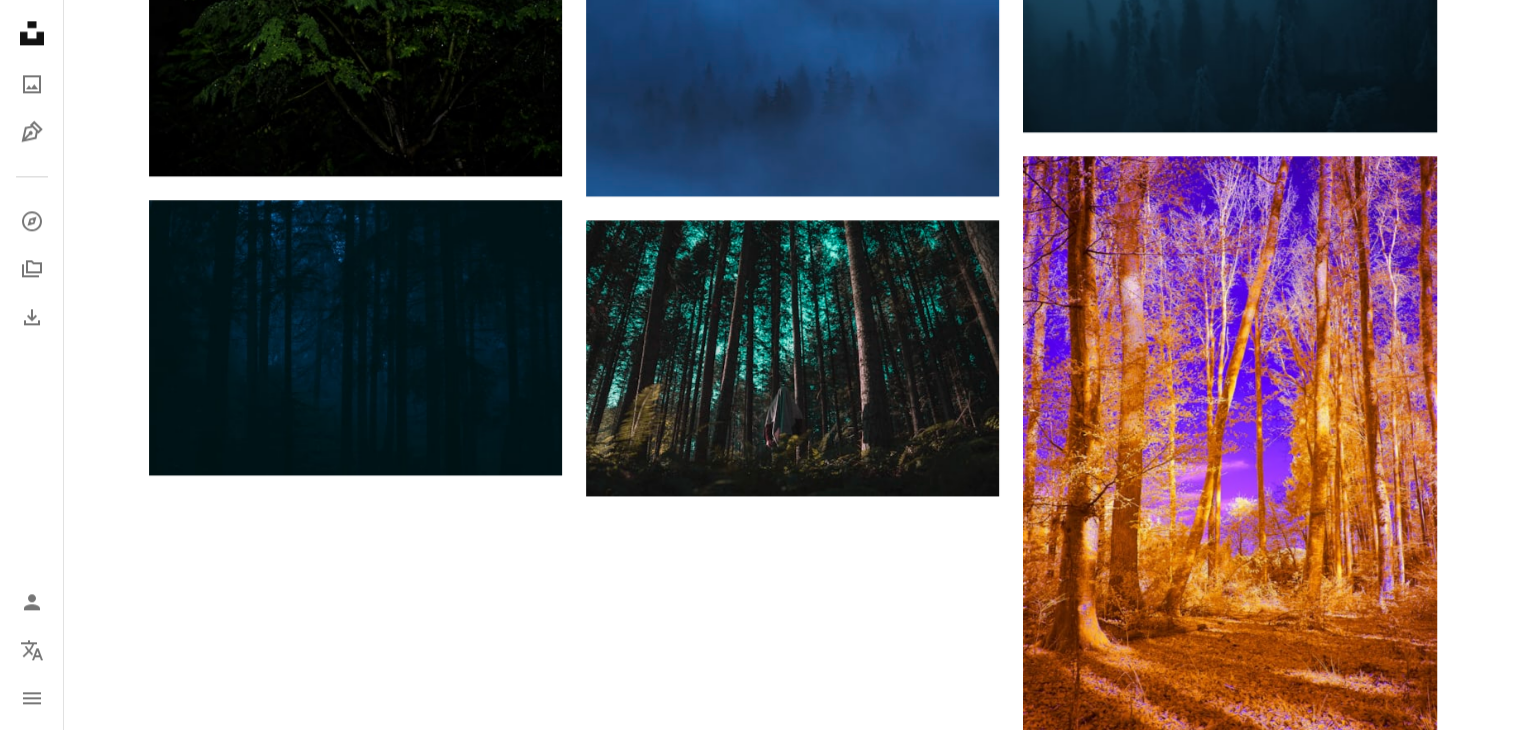 click on "Load more" at bounding box center (793, 856) 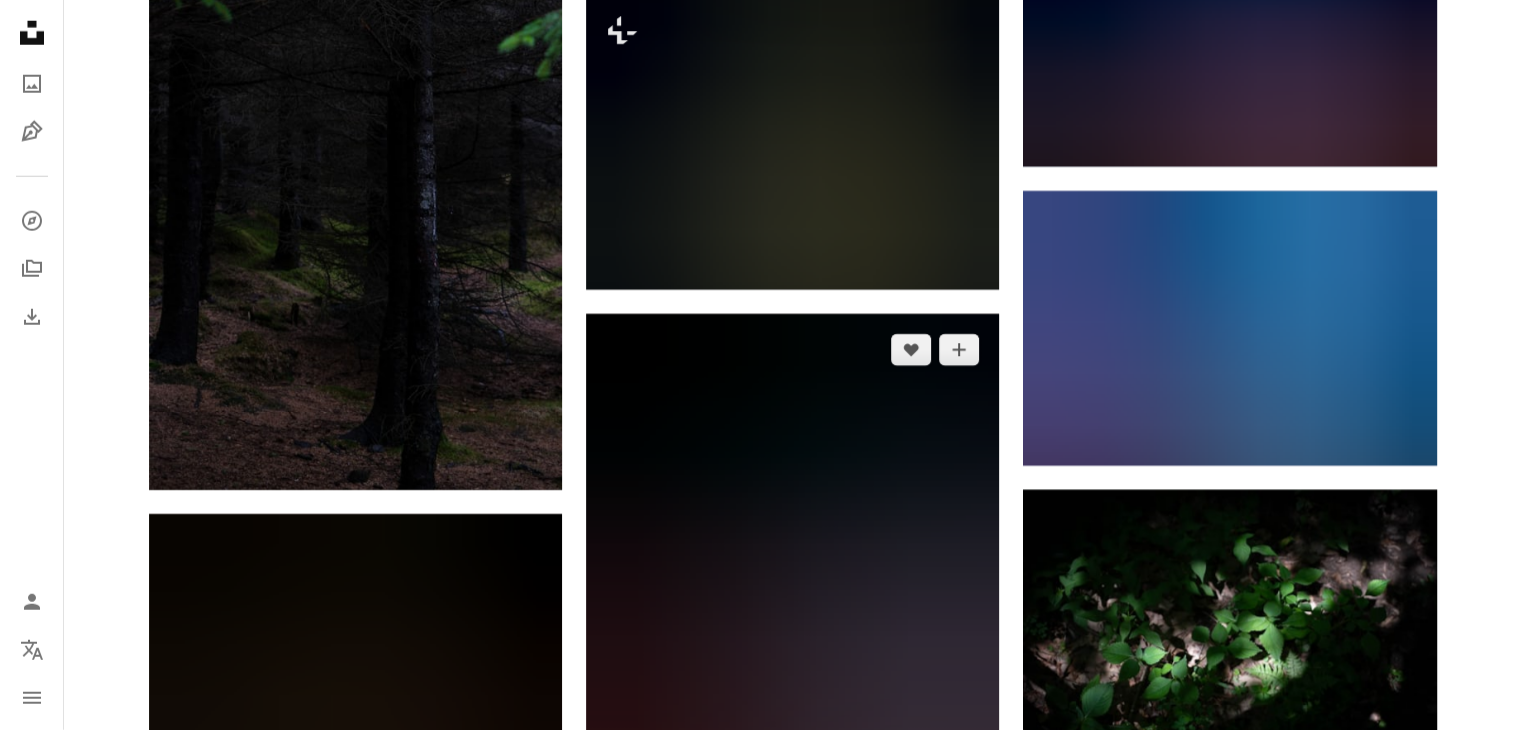 scroll, scrollTop: 13158, scrollLeft: 0, axis: vertical 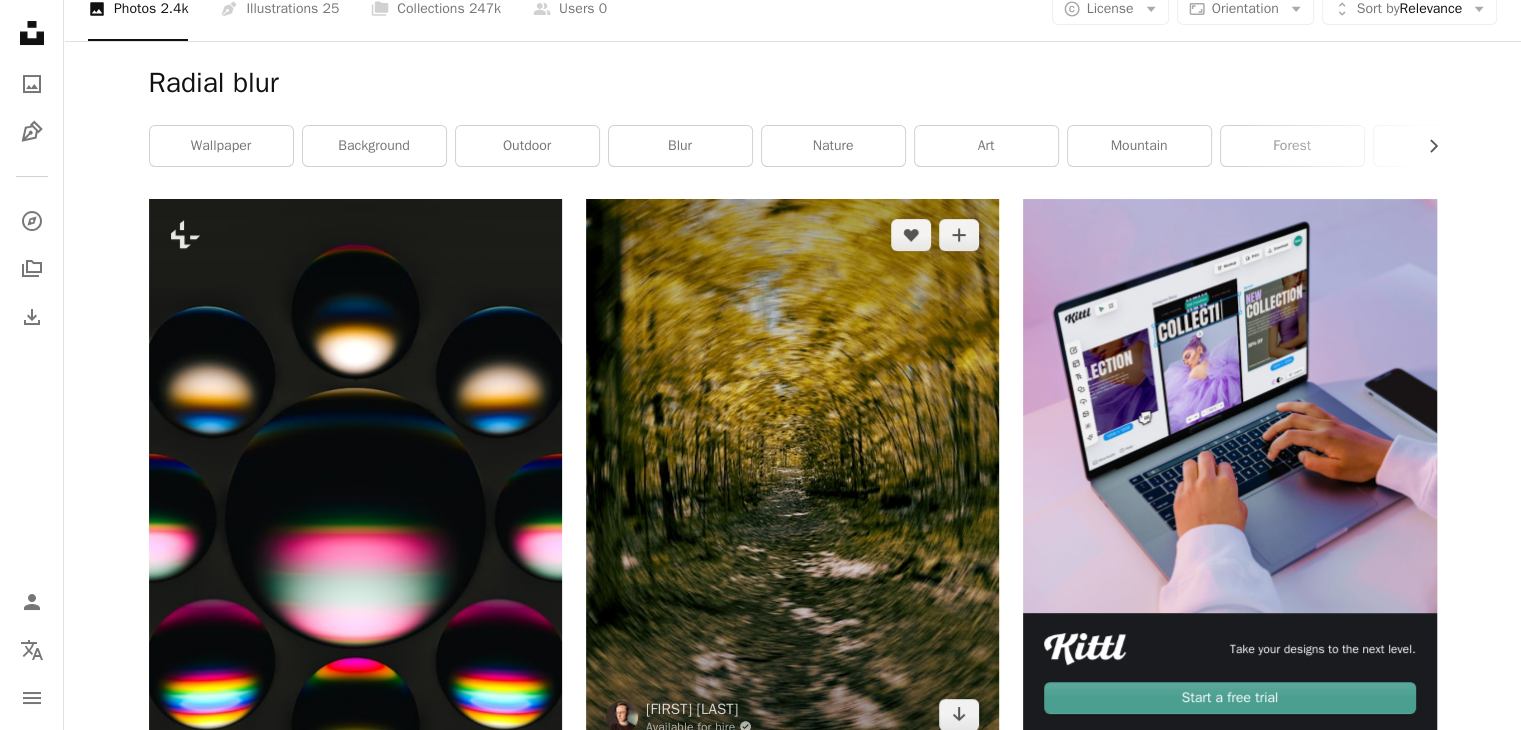 click at bounding box center (792, 474) 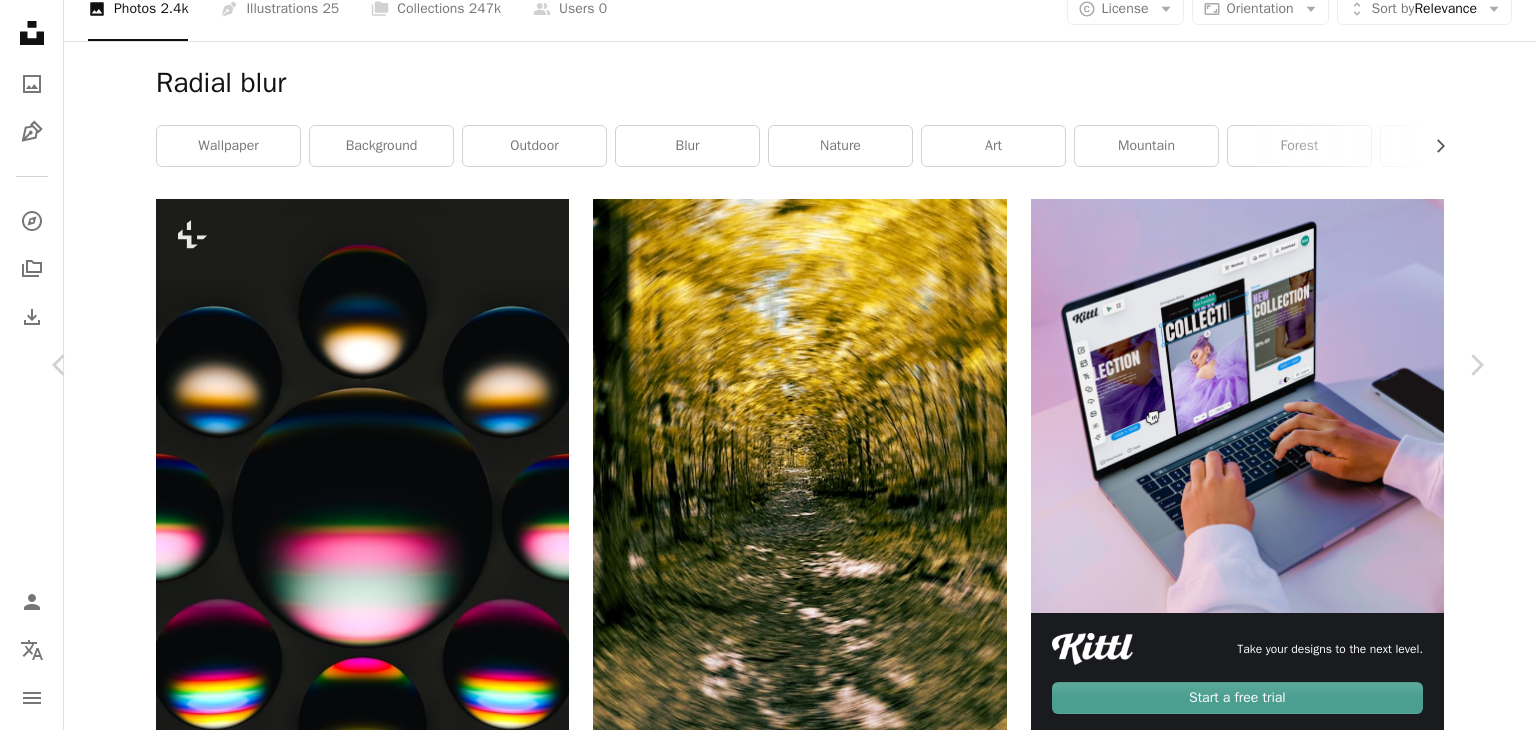 click on "**********" at bounding box center [768, 1969] 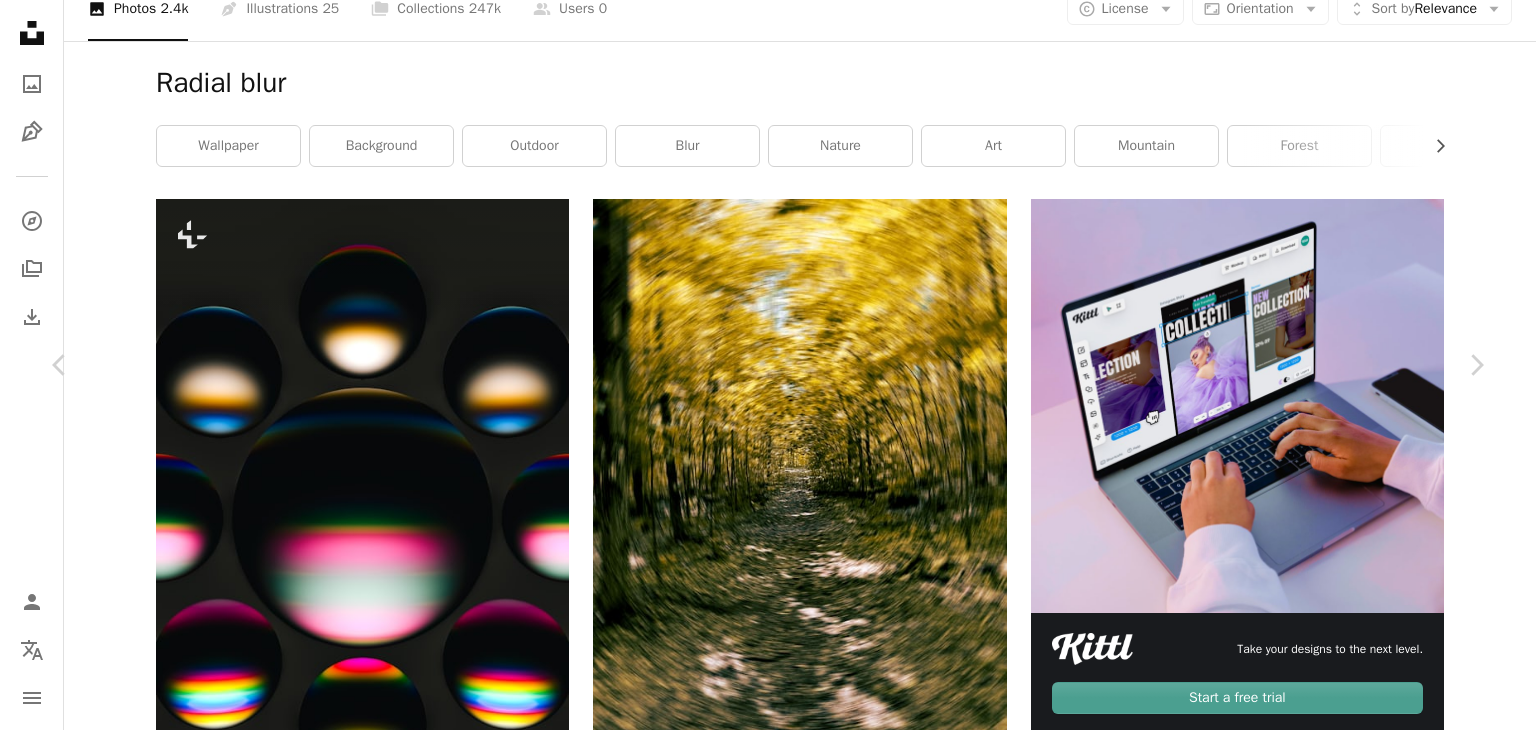 click on "An X shape Chevron left Chevron right [FIRST] [LAST] Available for hire A checkmark inside of a circle A heart A plus sign Download free Chevron down Zoom in Views 53,373 Downloads 213 Featured in Experimental A forward-right arrow Share Info icon Info More Actions Instagram - @[USERNAME] Calendar outlined Published on  [DATE] Camera Apple, iPhone 14 Pro Safety Free to use under the  Unsplash License forest autumn nature background nature aesthetic forest background experimental autumn forest autumn atmosphere radial land city road plant garden street scenery urban path outdoors vegetation HD Wallpapers Browse premium related images on iStock  |  Save 20% with code UNSPLASH20 View more on iStock  ↗ Related images A heart A plus sign [FIRST] [LAST] Available for hire A checkmark inside of a circle A heart A plus sign Unsplash+ Community For  Unsplash+ A lock Download A heart A plus sign [FIRST] [LAST] Available for hire A checkmark inside of a circle A heart" at bounding box center [768, 4604] 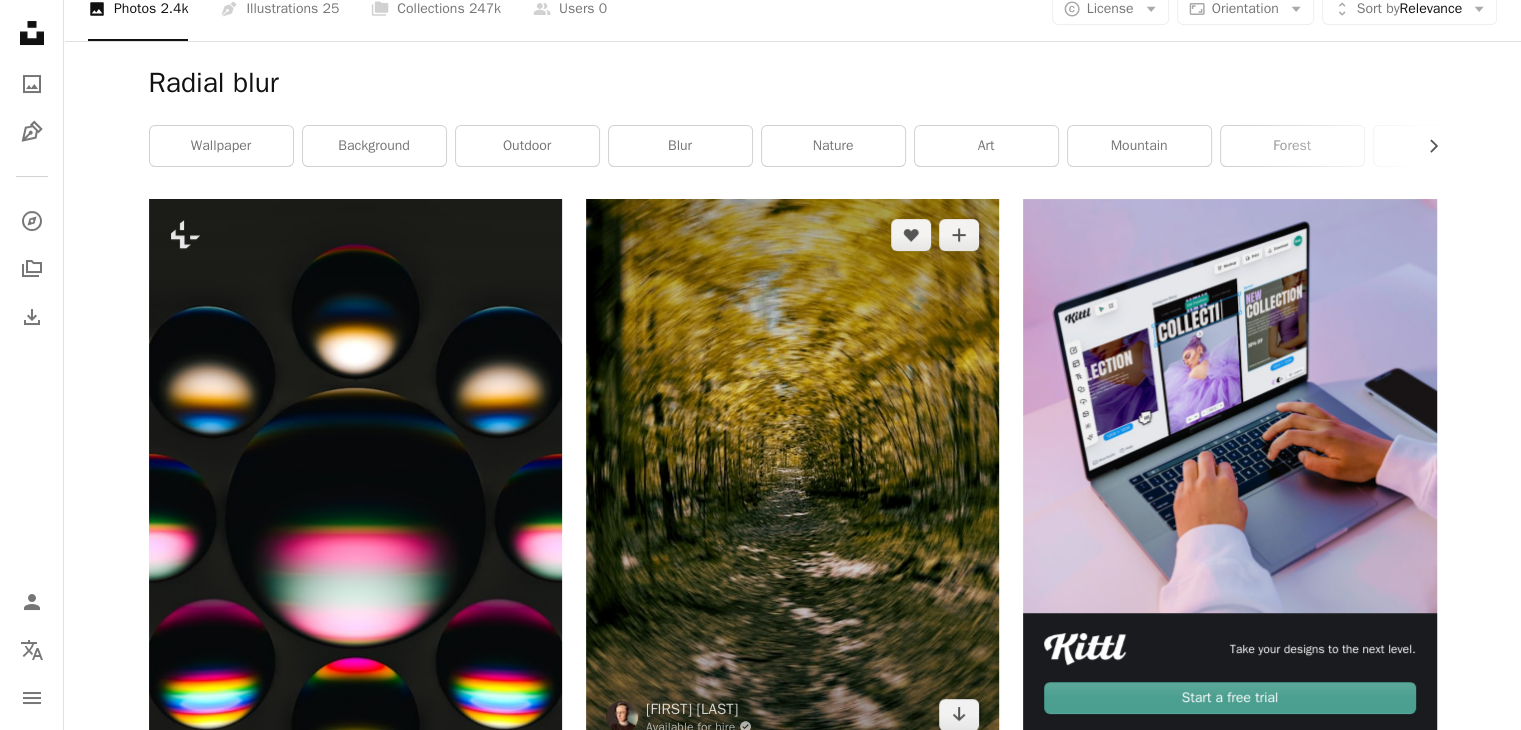 click at bounding box center (792, 474) 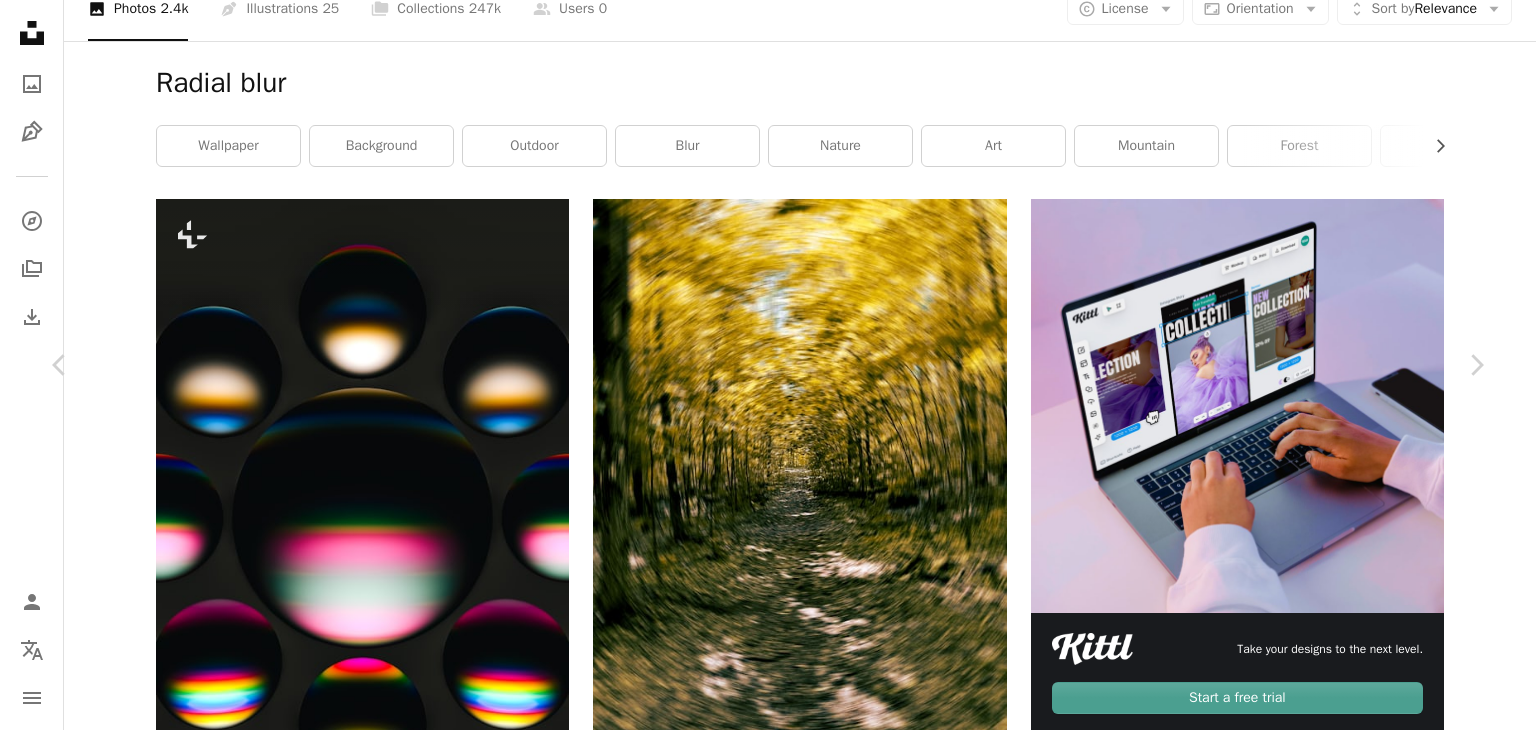 click on "Download free" at bounding box center (1287, 4286) 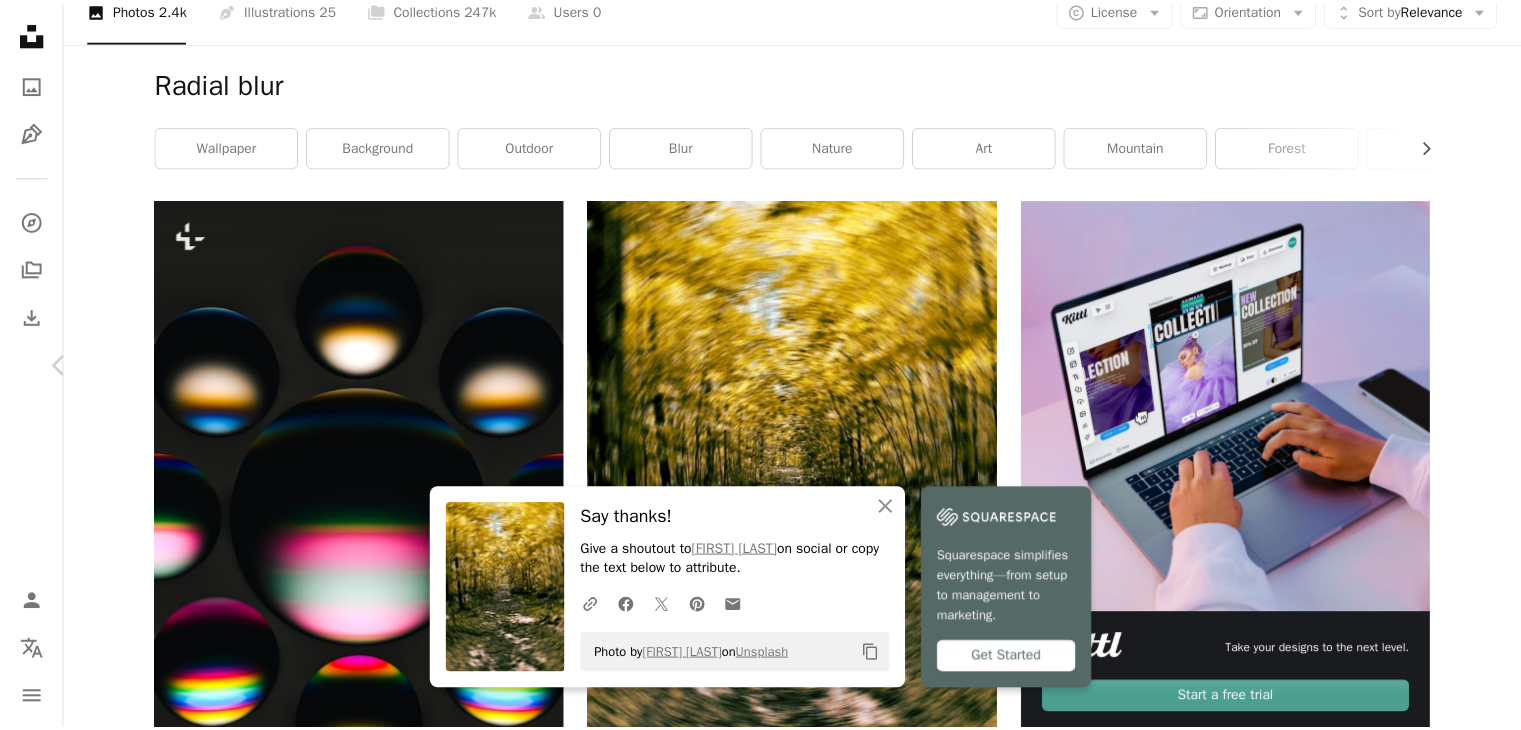 scroll, scrollTop: 3000, scrollLeft: 0, axis: vertical 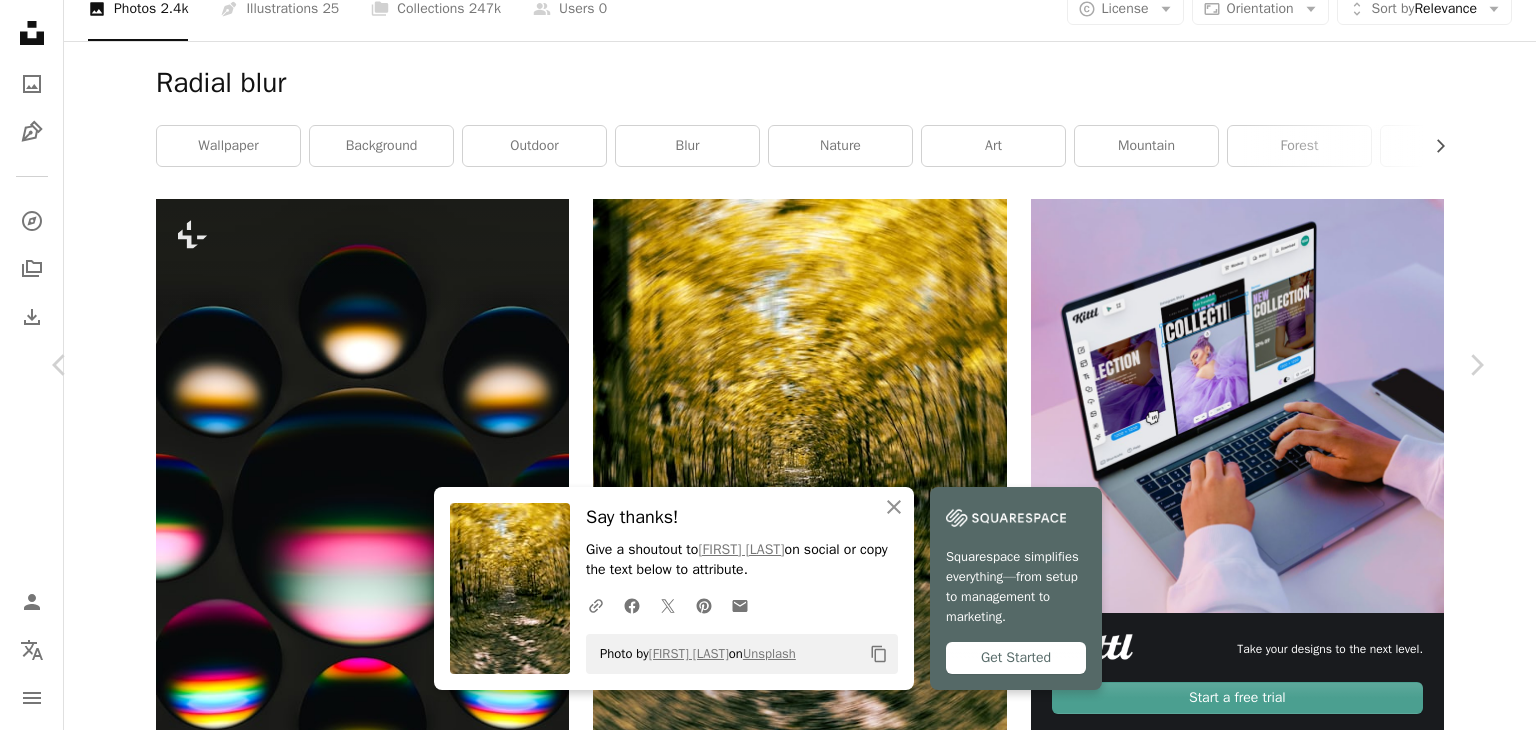click on "An X shape Chevron left Chevron right An X shape Close Say thanks! Give a shoutout to  [FIRST] [LAST]  on social or copy the text below to attribute. A URL sharing icon (chains) Facebook icon X (formerly Twitter) icon Pinterest icon An envelope Photo by  [FIRST] [LAST]  on  Unsplash
Copy content Squarespace simplifies everything—from setup to management to marketing. Get Started [FIRST] [LAST] Available for hire A checkmark inside of a circle A heart A plus sign Download free Chevron down Zoom in Views 53,373 Downloads 213 Featured in Experimental A forward-right arrow Share Info icon Info More Actions Instagram - @[USERNAME] Calendar outlined Published on  September 15, 2023 Camera Apple, iPhone 14 Pro Safety Free to use under the  Unsplash License forest autumn nature background nature aesthetic forest background experimental autumn forest autumn atmosphere radial land city road plant garden street scenery urban path outdoors vegetation HD Wallpapers Browse premium related images on iStock  |   ↗ Cj" at bounding box center (768, 4604) 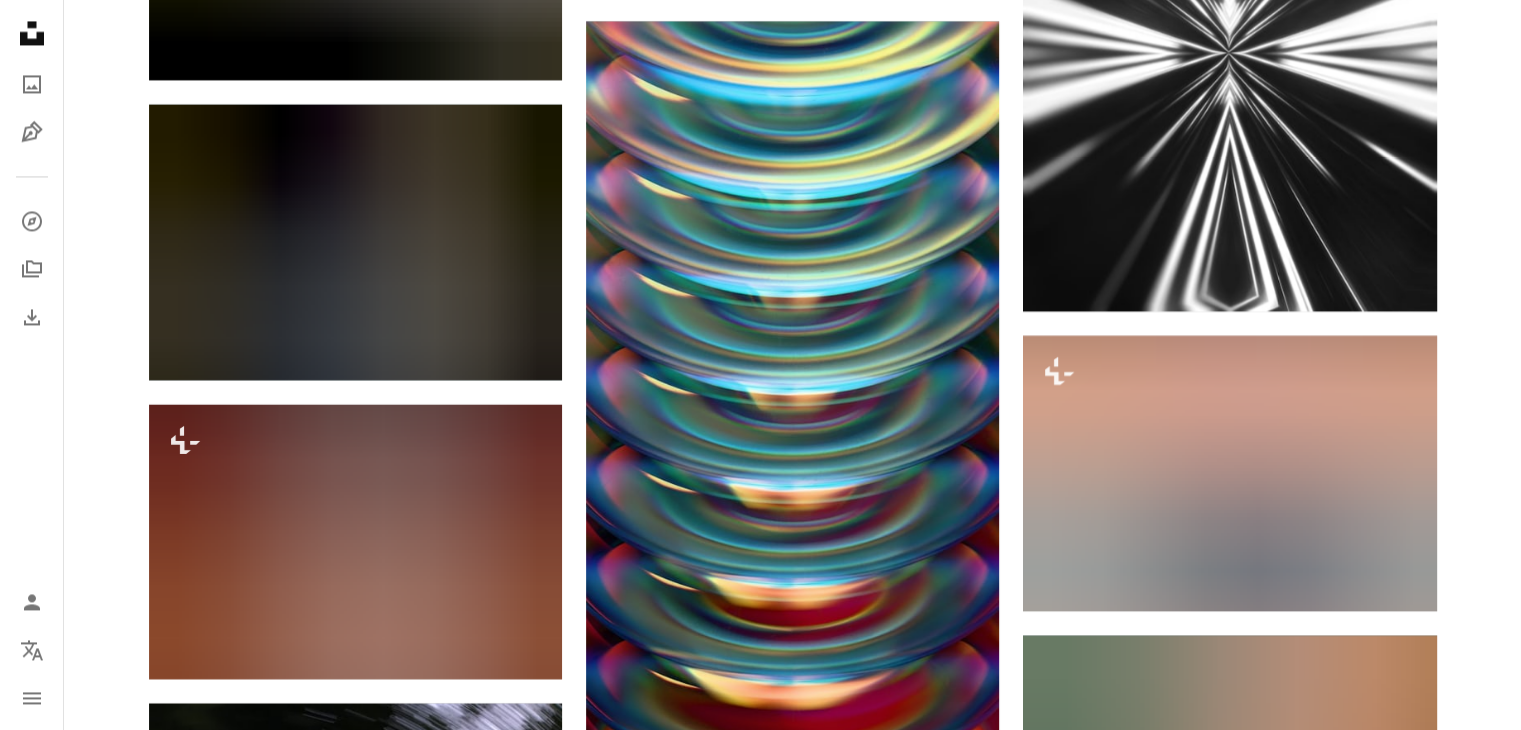 scroll, scrollTop: 10900, scrollLeft: 0, axis: vertical 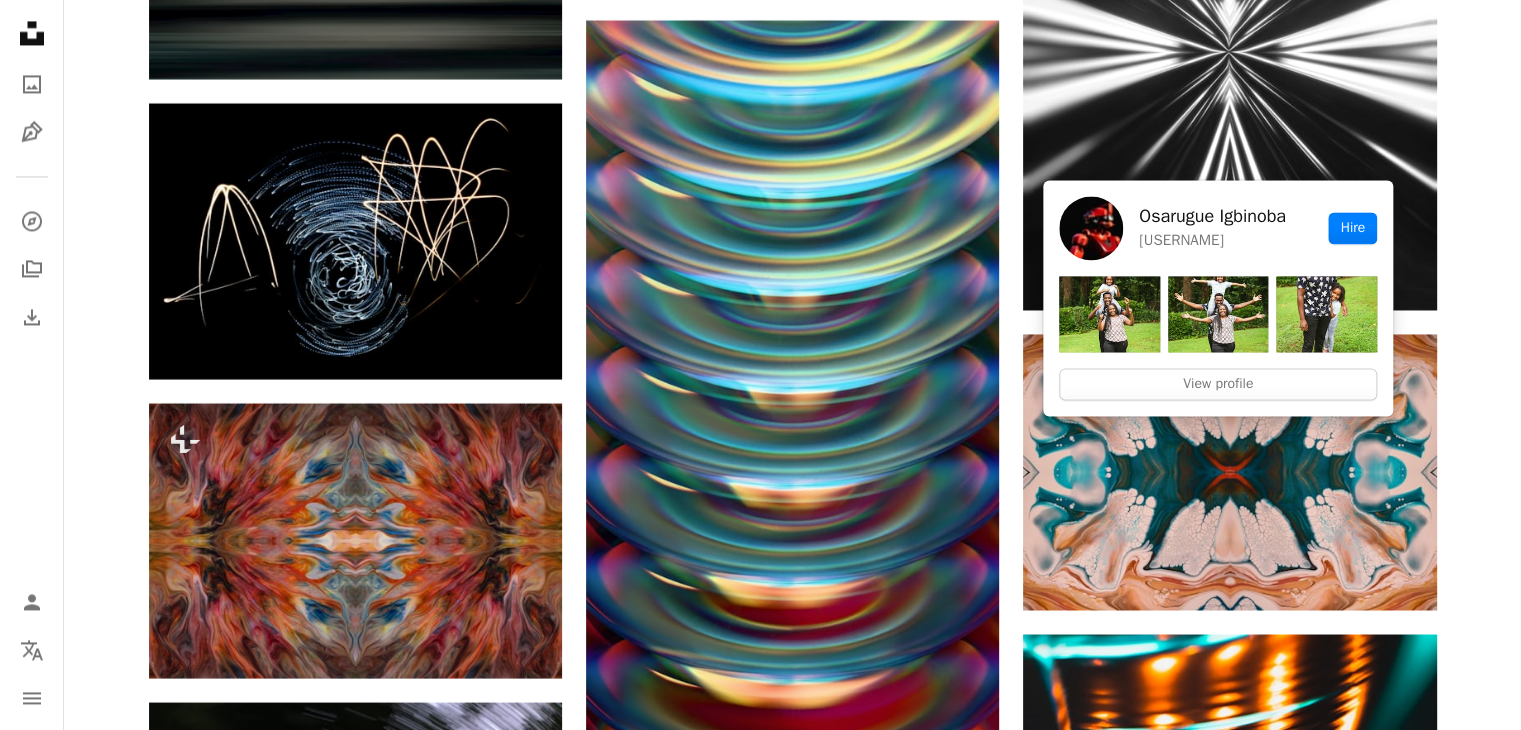 click at bounding box center [1229, 1693] 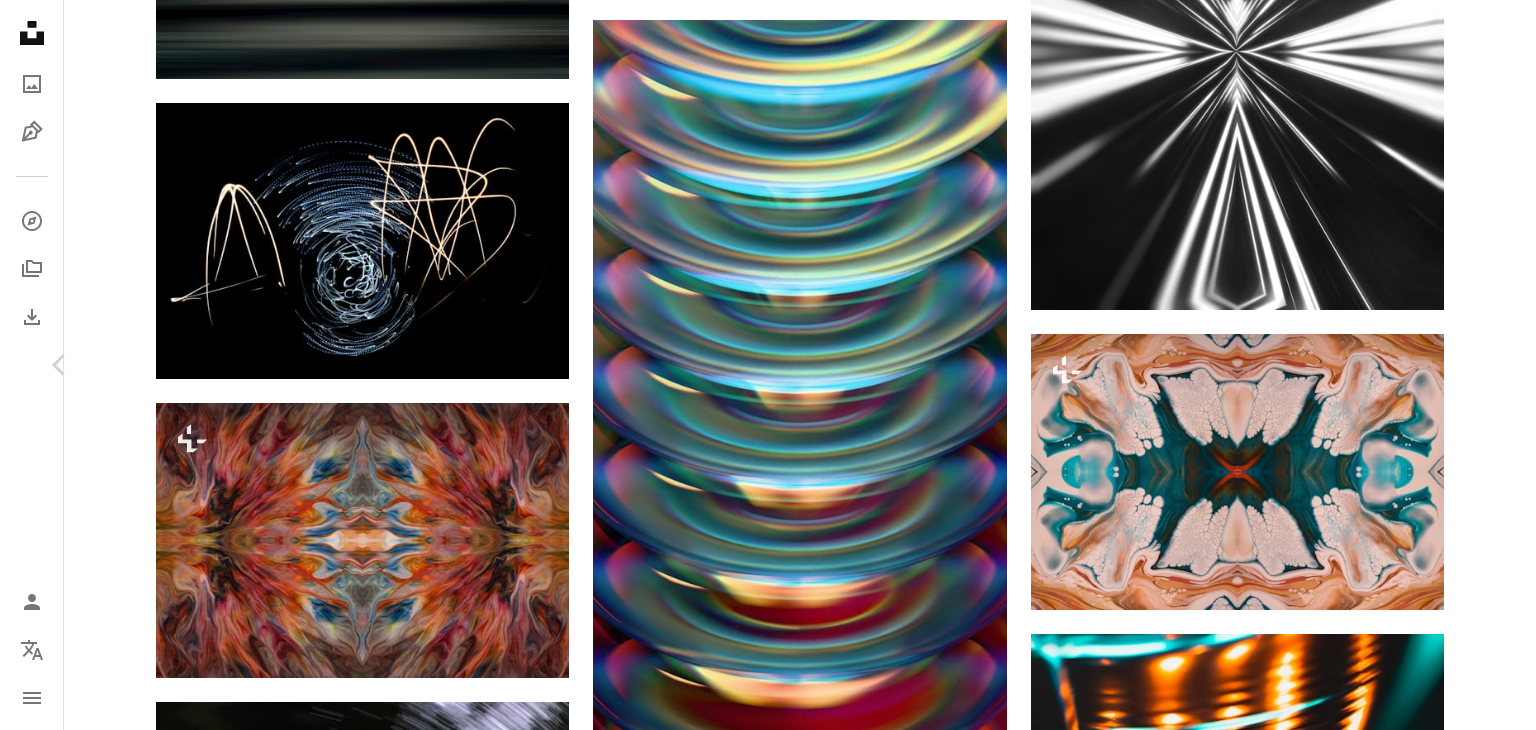 click on "Chevron right" at bounding box center [1476, 365] 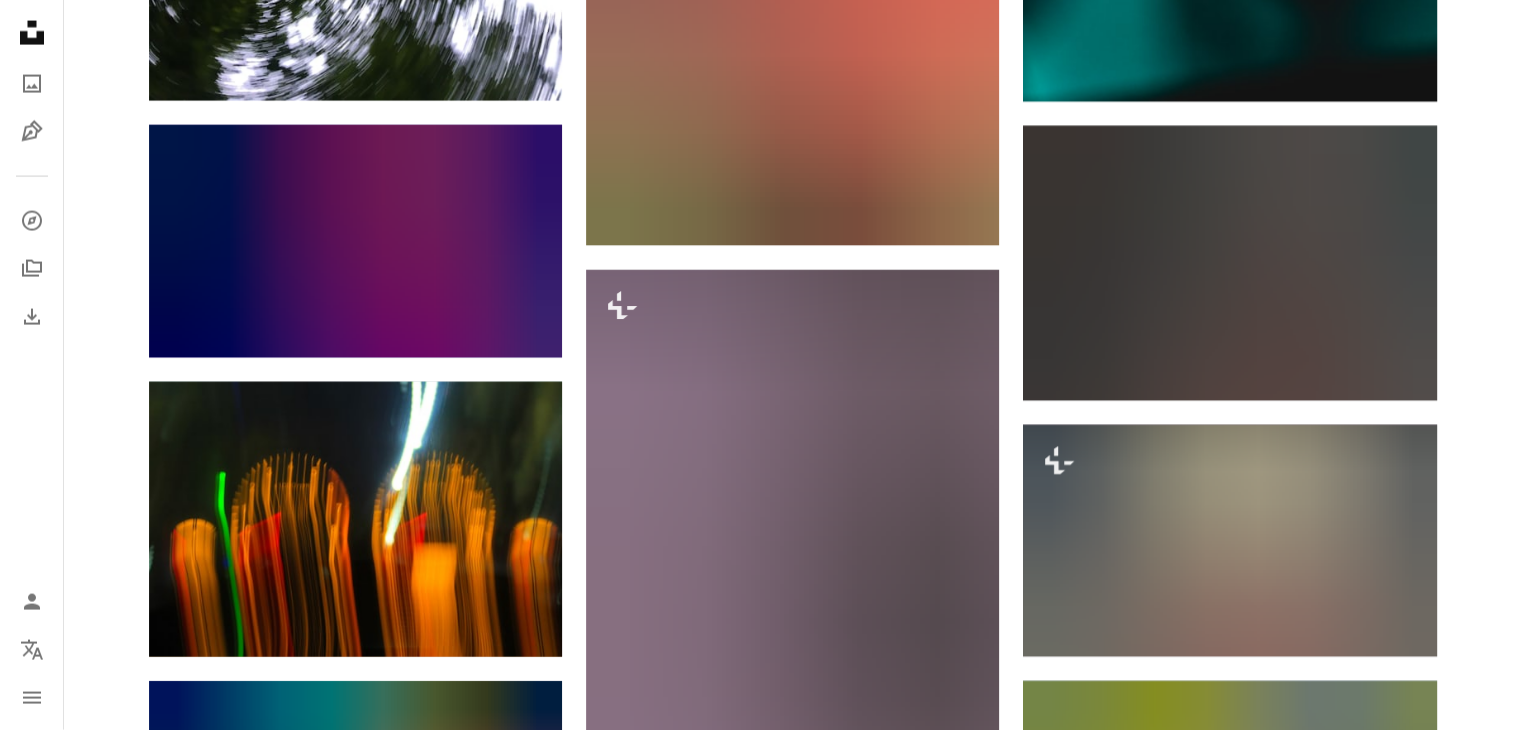 scroll, scrollTop: 12100, scrollLeft: 0, axis: vertical 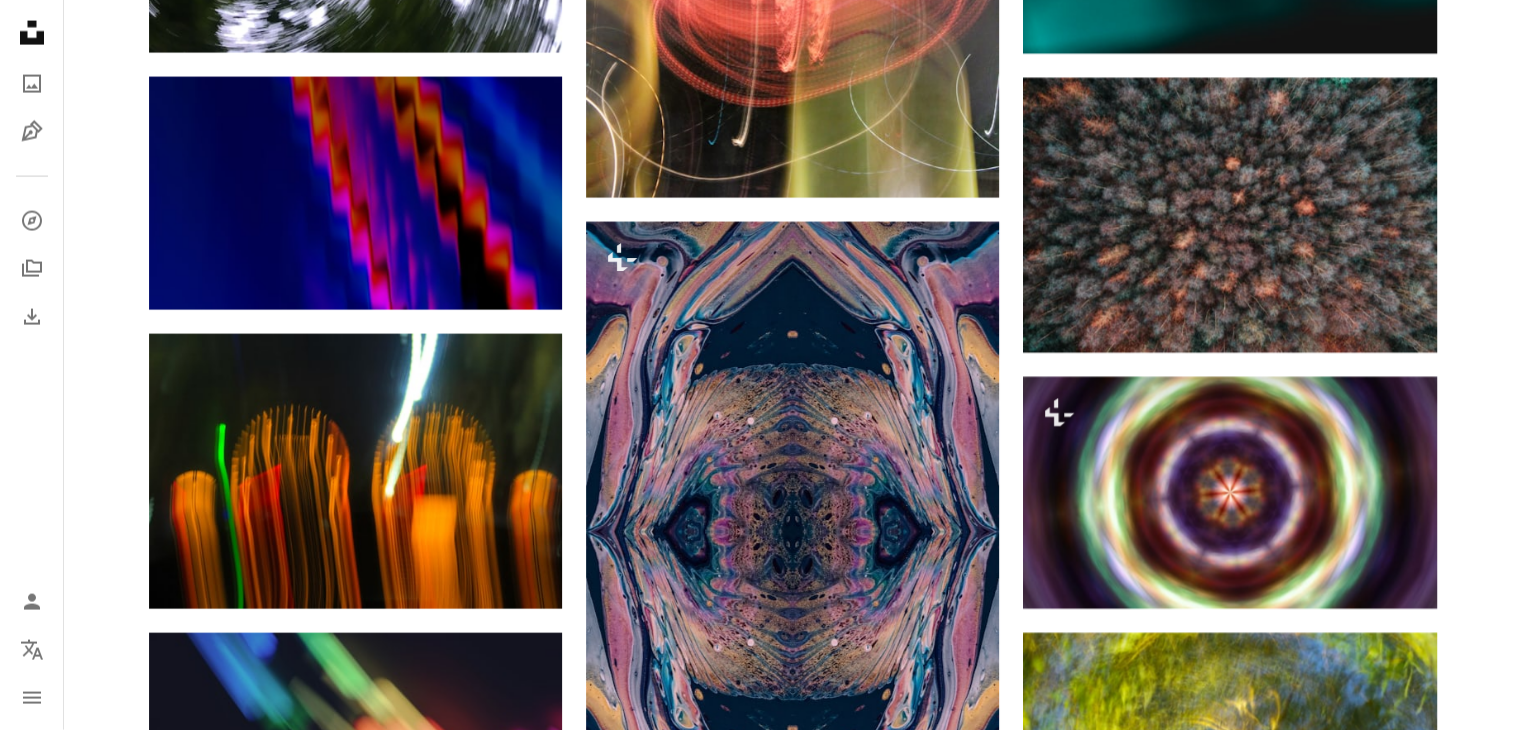 click at bounding box center [355, 1071] 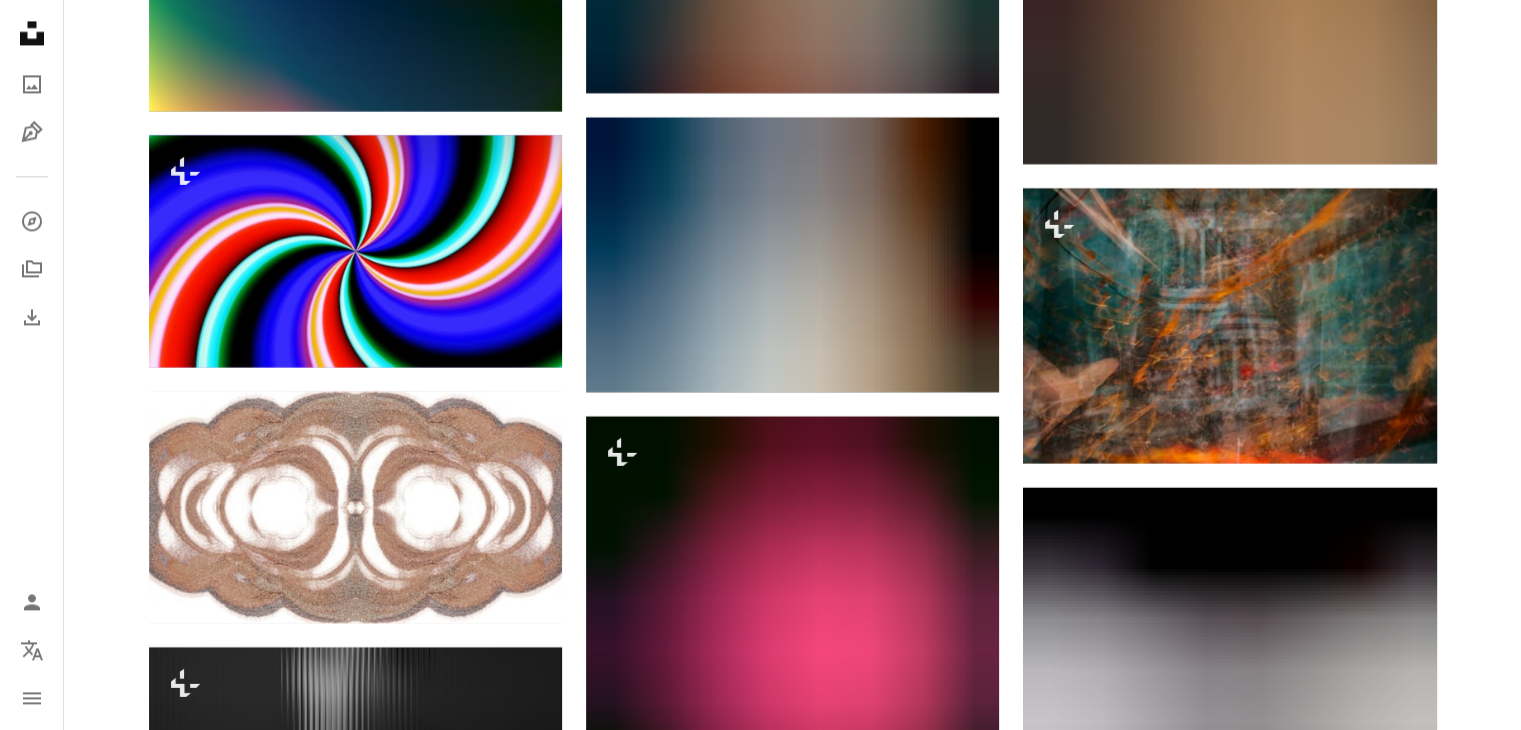 scroll, scrollTop: 33600, scrollLeft: 0, axis: vertical 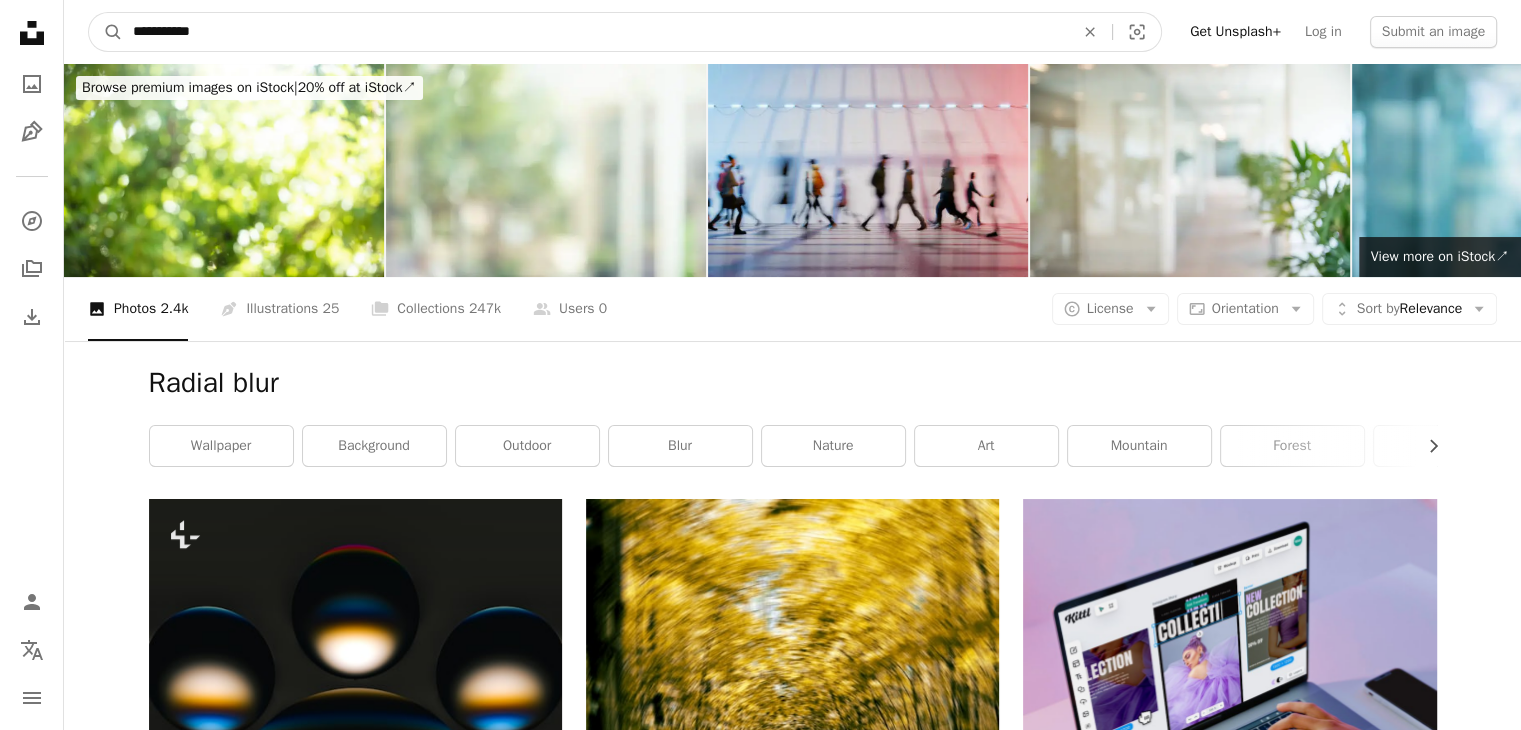 drag, startPoint x: 559, startPoint y: 38, endPoint x: 22, endPoint y: 45, distance: 537.0456 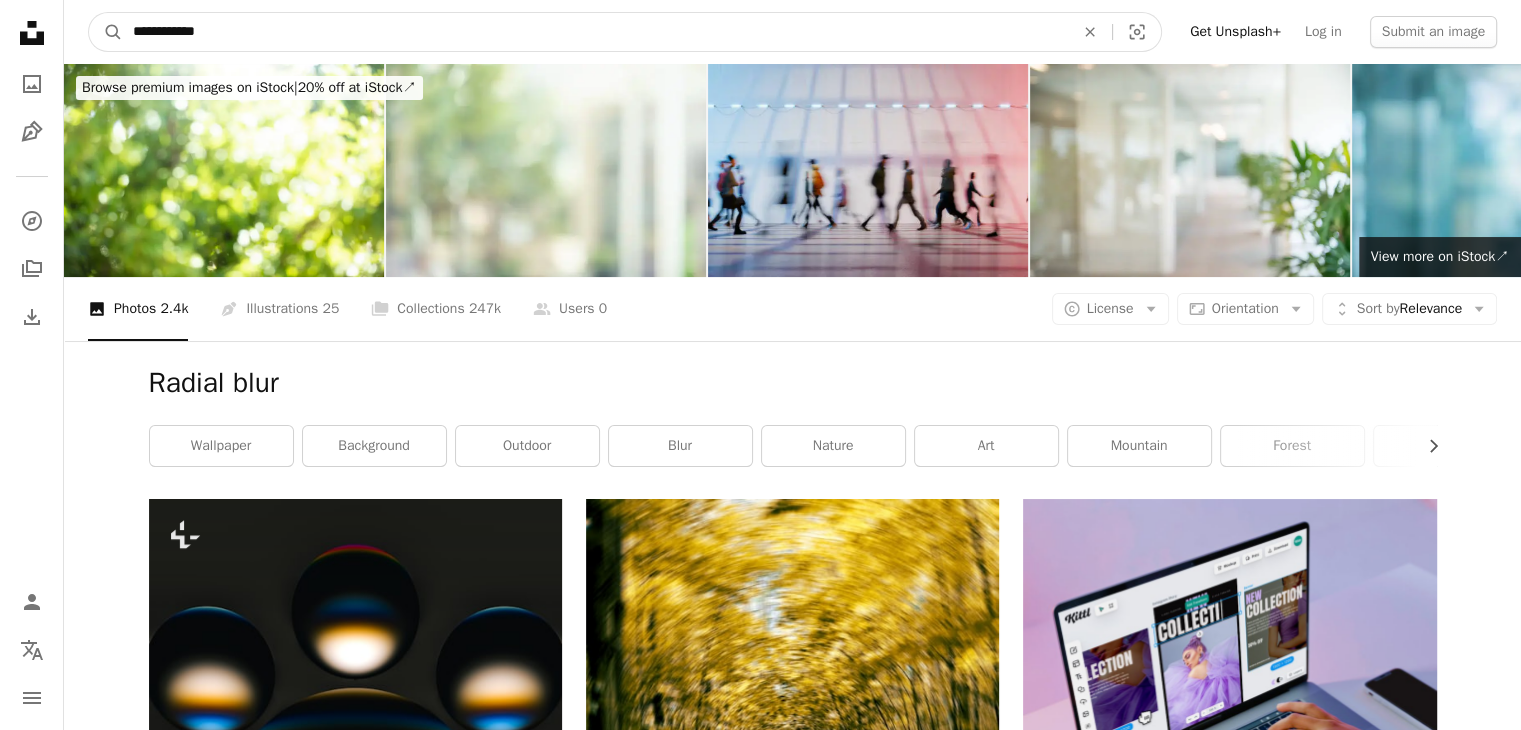 click on "A magnifying glass" at bounding box center [106, 32] 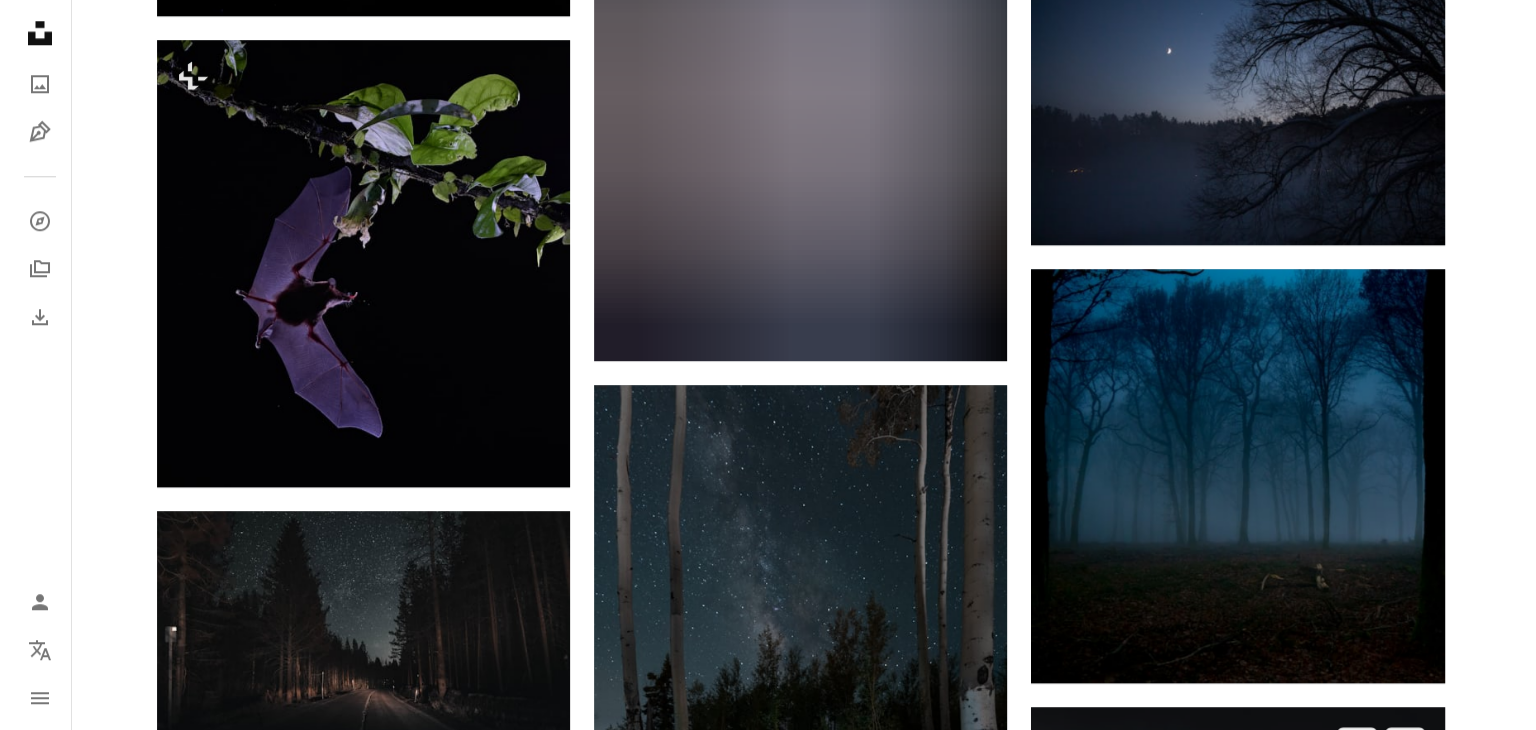 scroll, scrollTop: 2000, scrollLeft: 0, axis: vertical 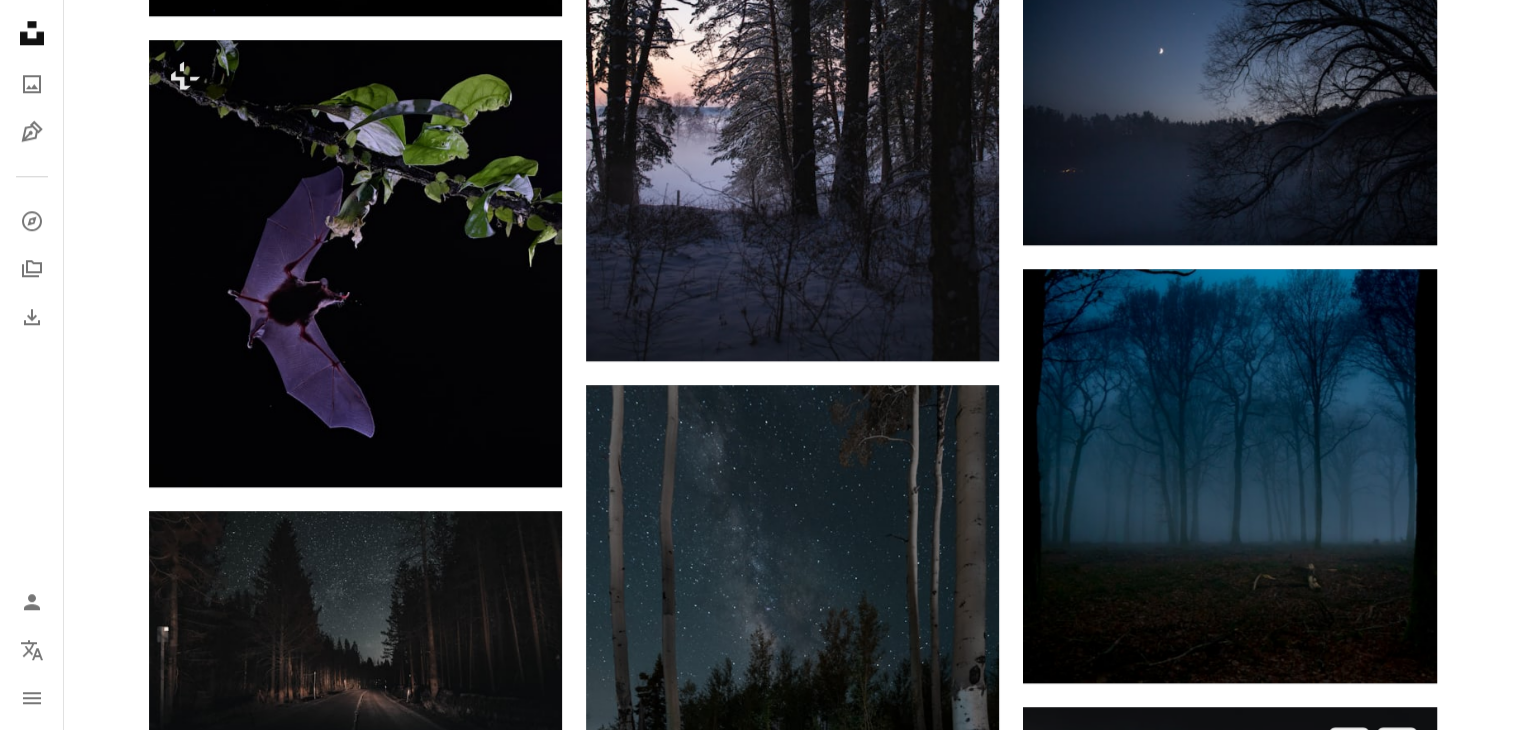 click at bounding box center (1229, 1017) 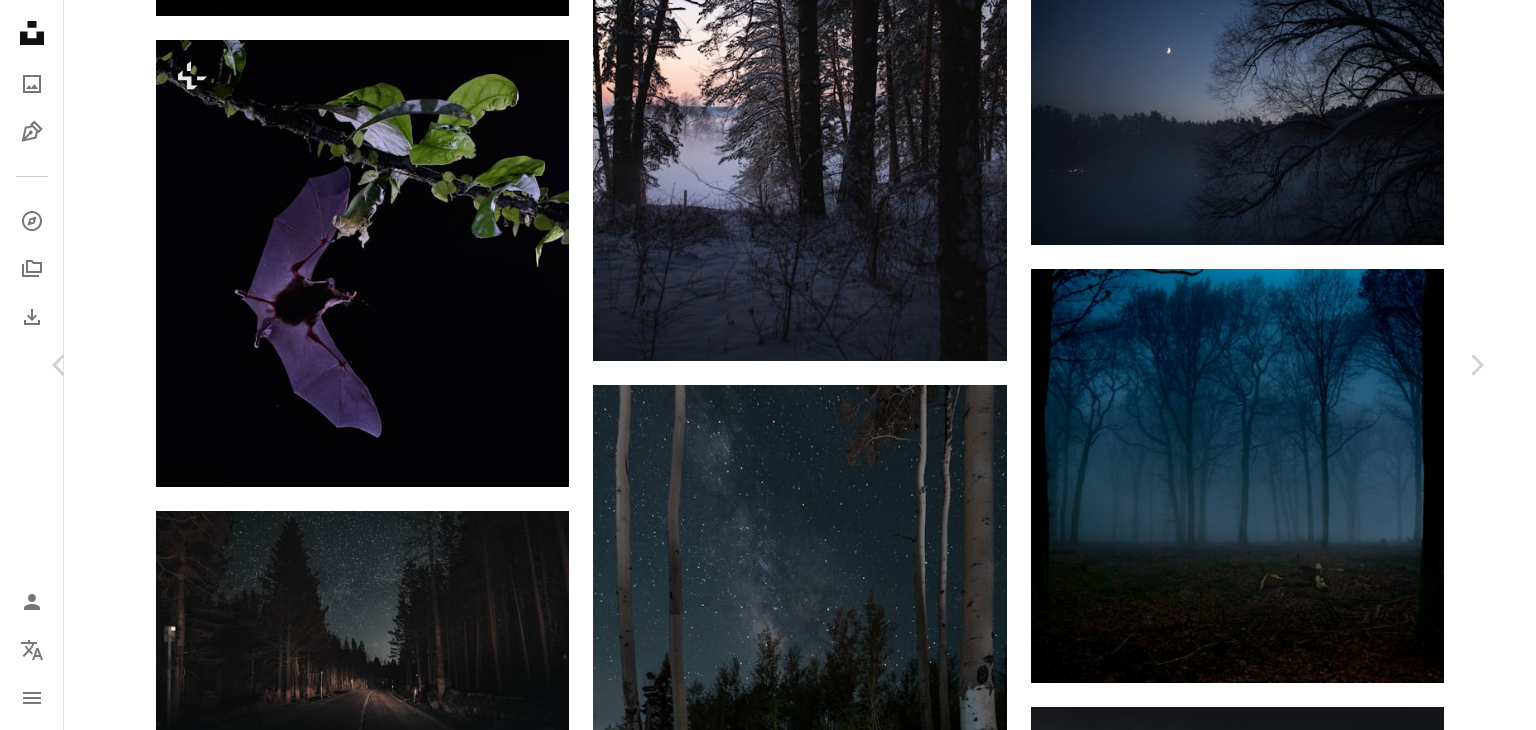 scroll, scrollTop: 2300, scrollLeft: 0, axis: vertical 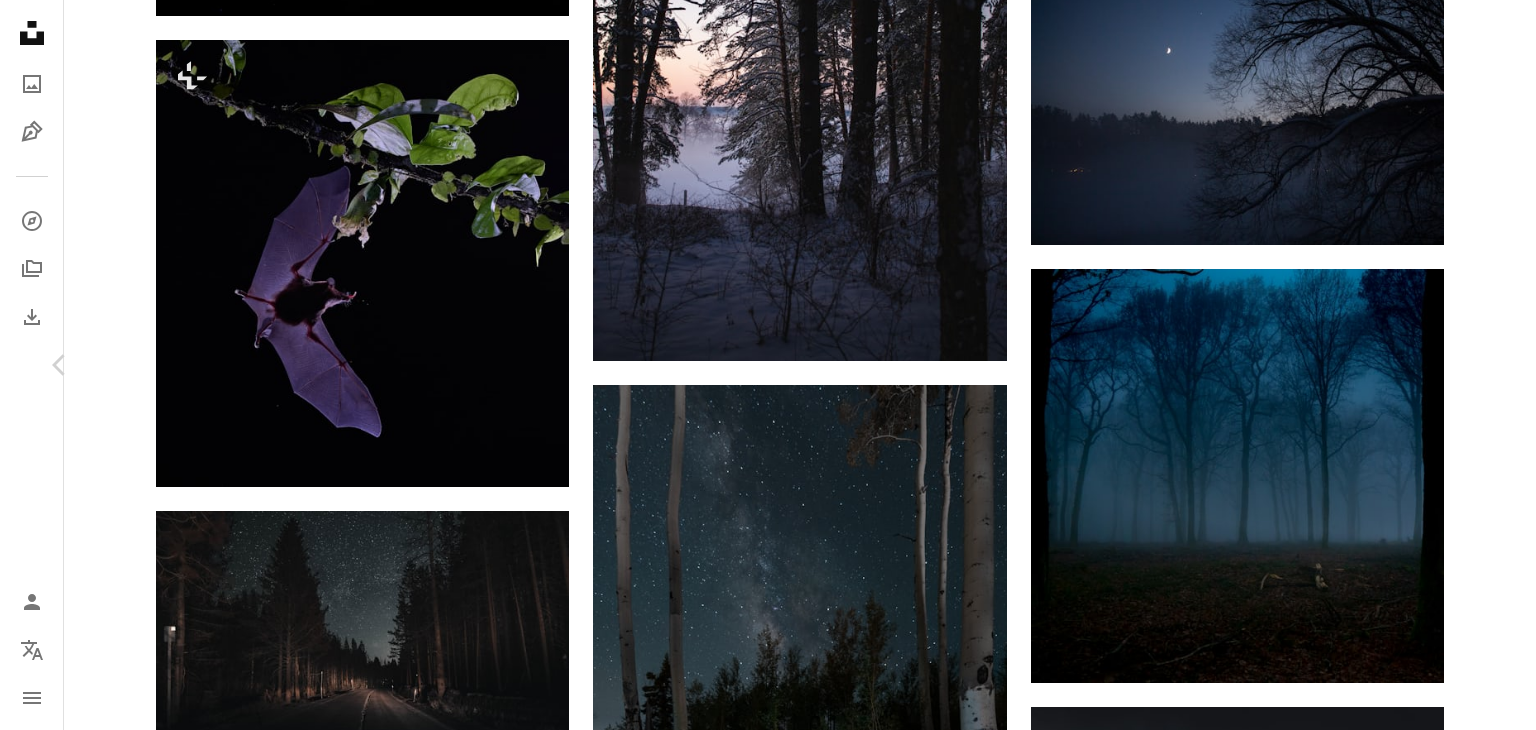 click on "Chevron right" at bounding box center (1476, 365) 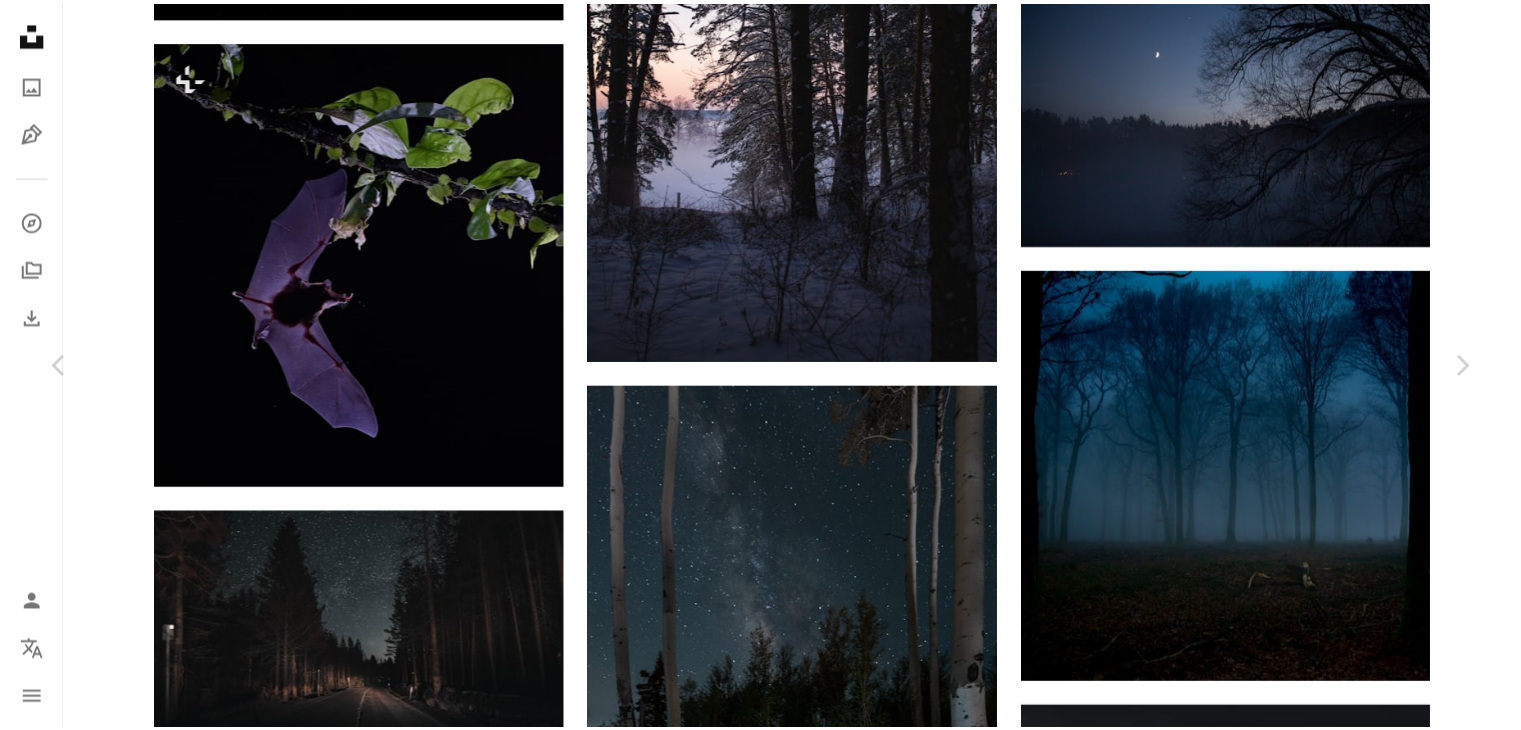 scroll, scrollTop: 0, scrollLeft: 0, axis: both 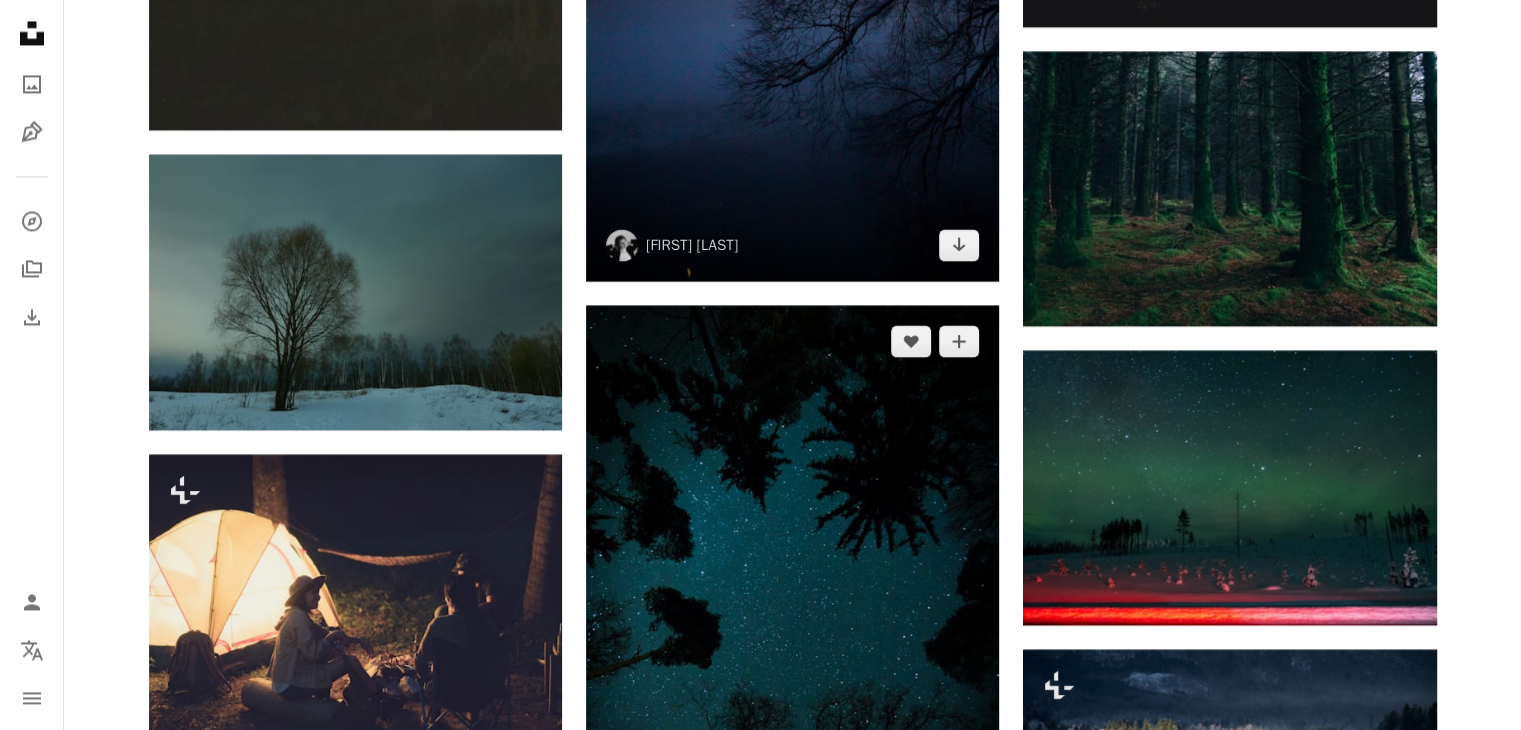 click at bounding box center (792, 615) 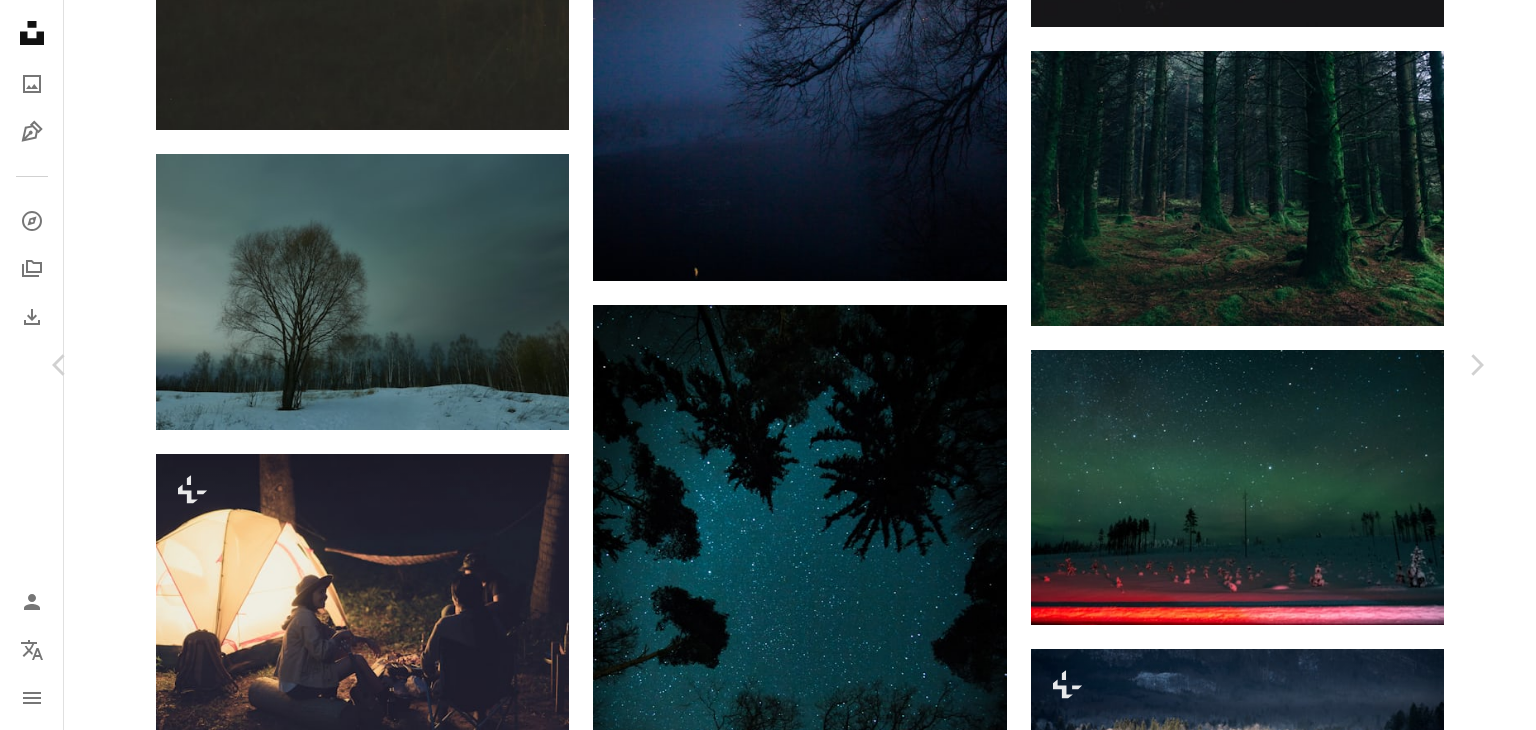 click on "Download free" at bounding box center [1287, 4697] 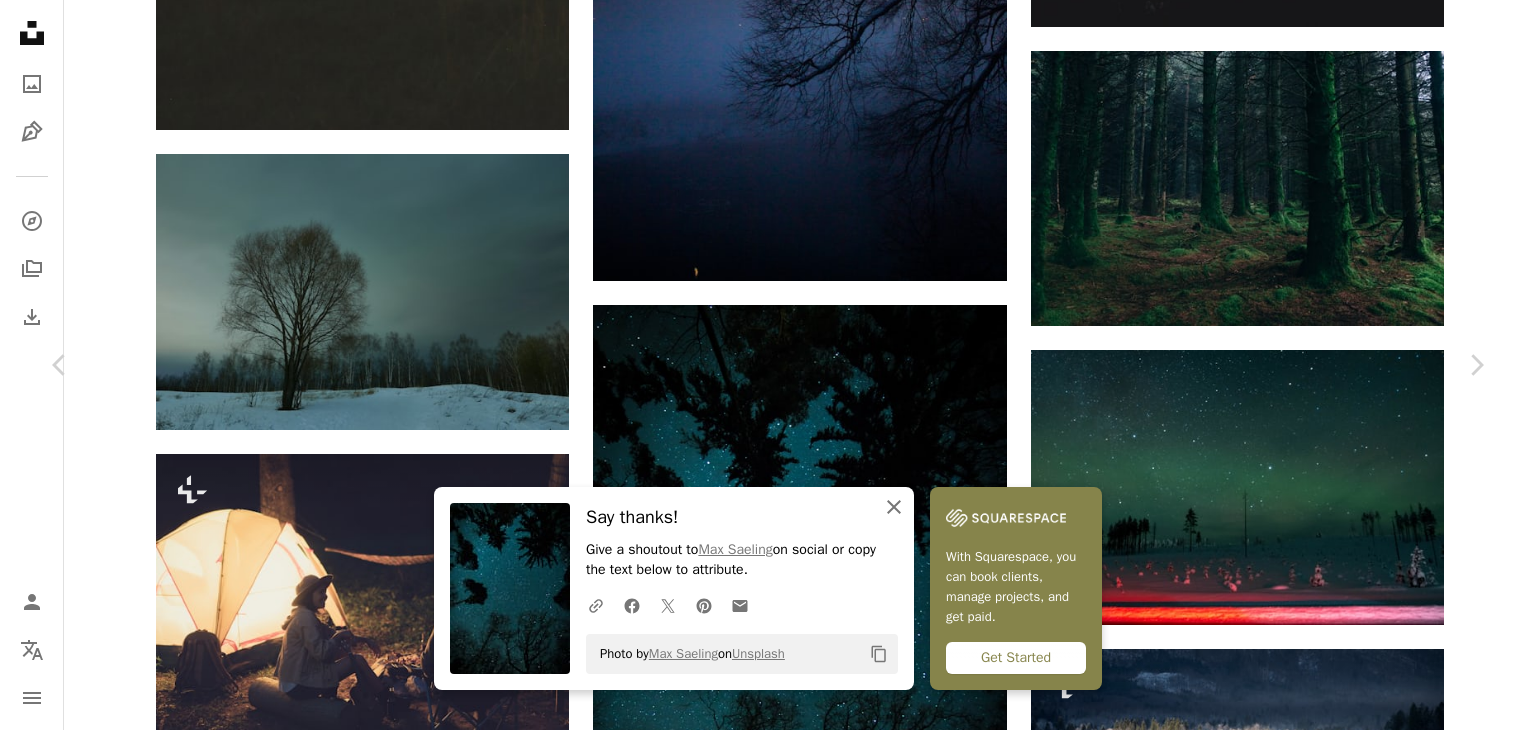 click on "An X shape Close" at bounding box center [894, 507] 